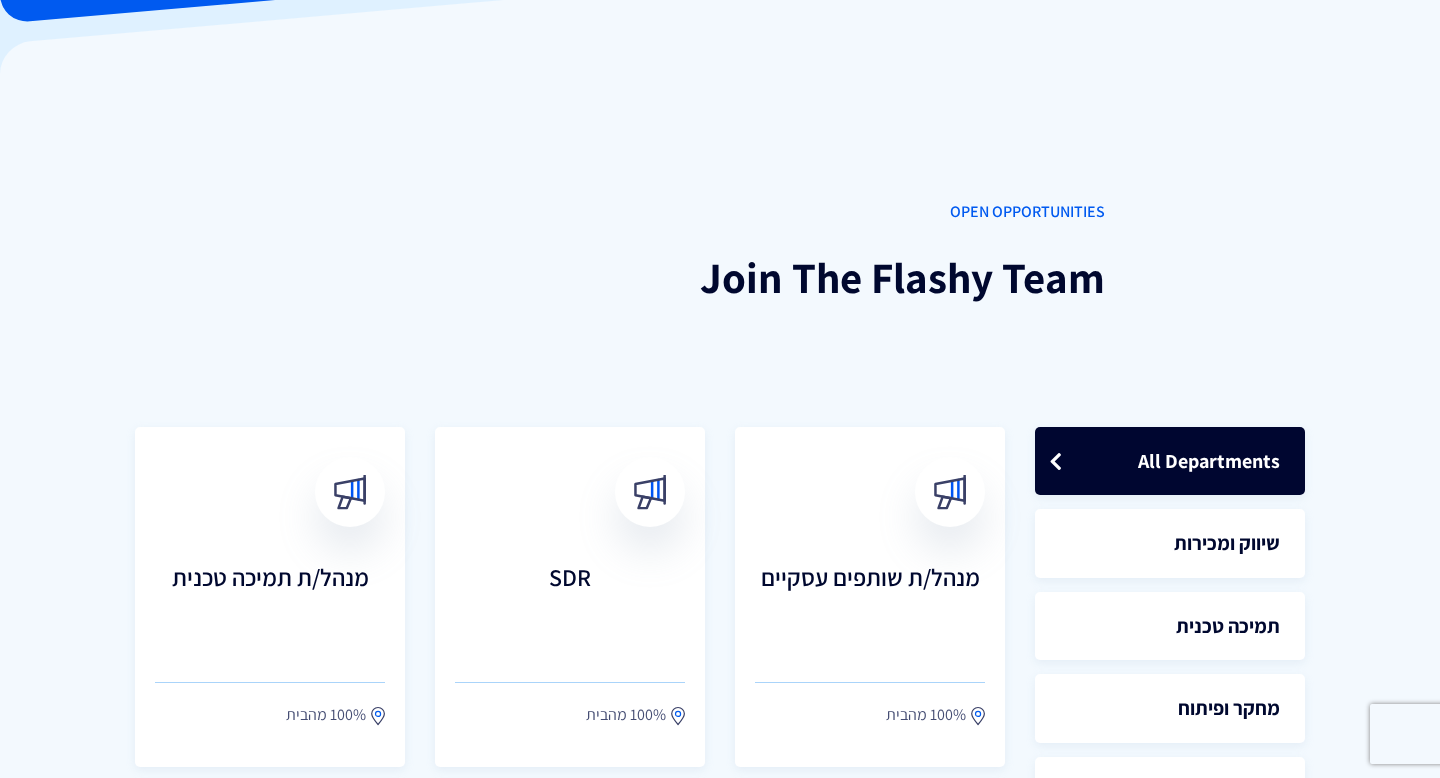 scroll, scrollTop: 197, scrollLeft: 0, axis: vertical 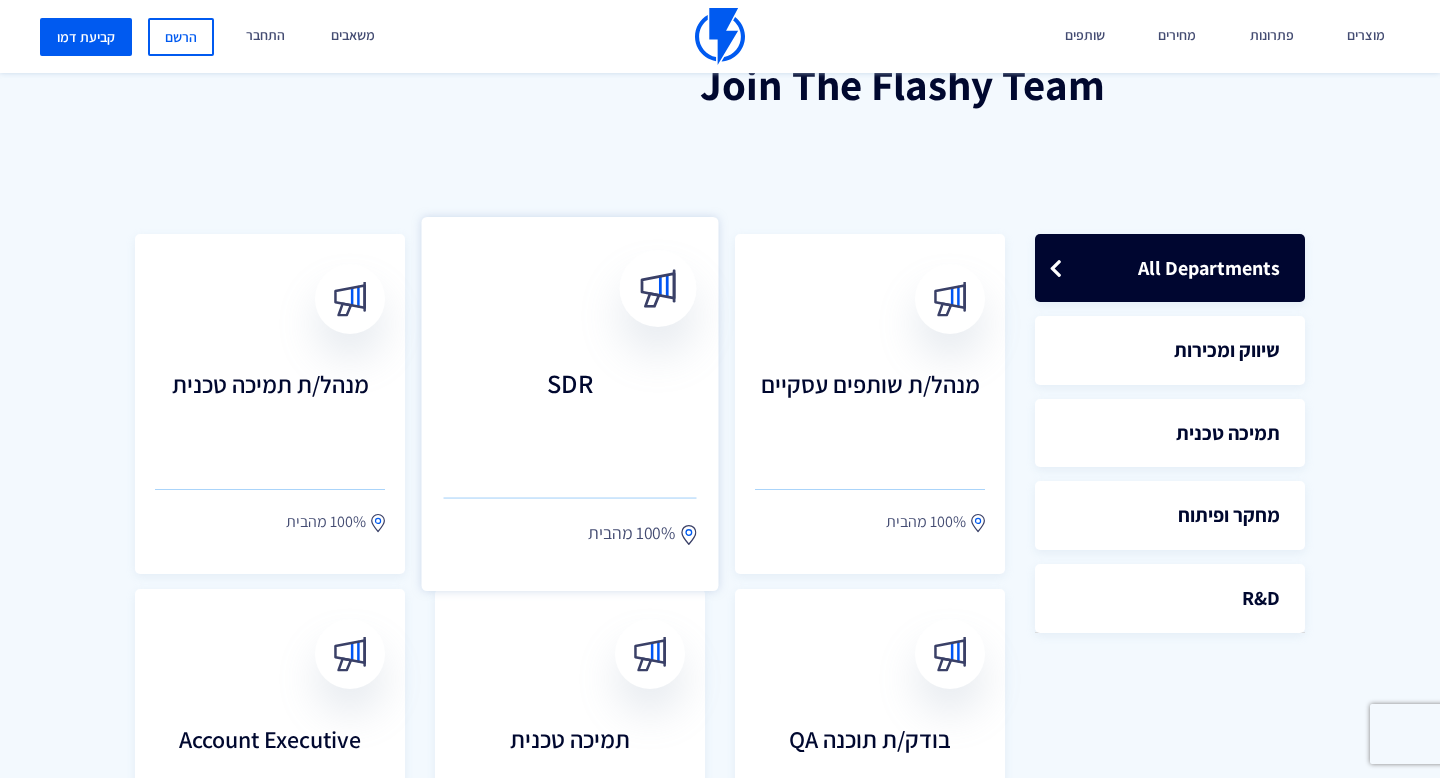 click on "SDR" at bounding box center (570, 412) 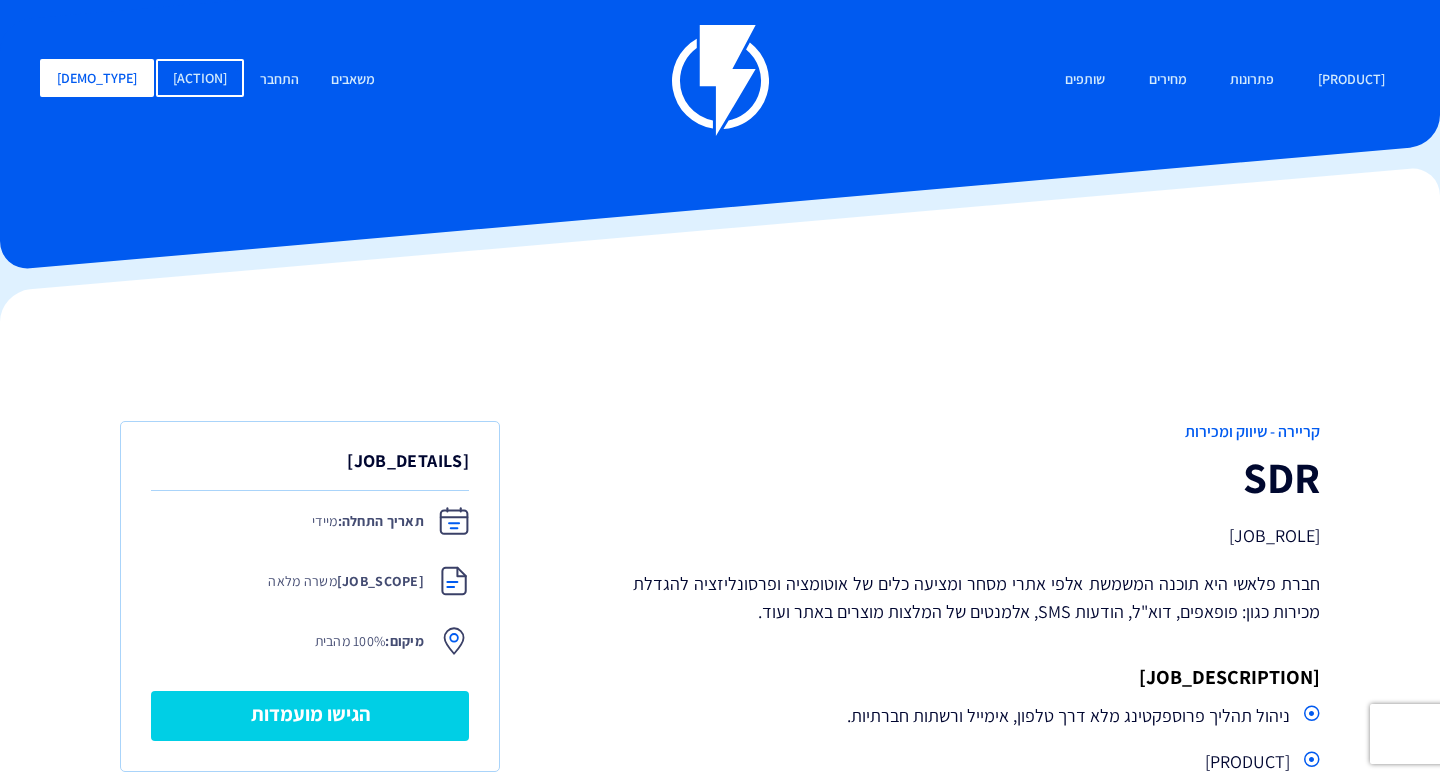 scroll, scrollTop: 0, scrollLeft: 0, axis: both 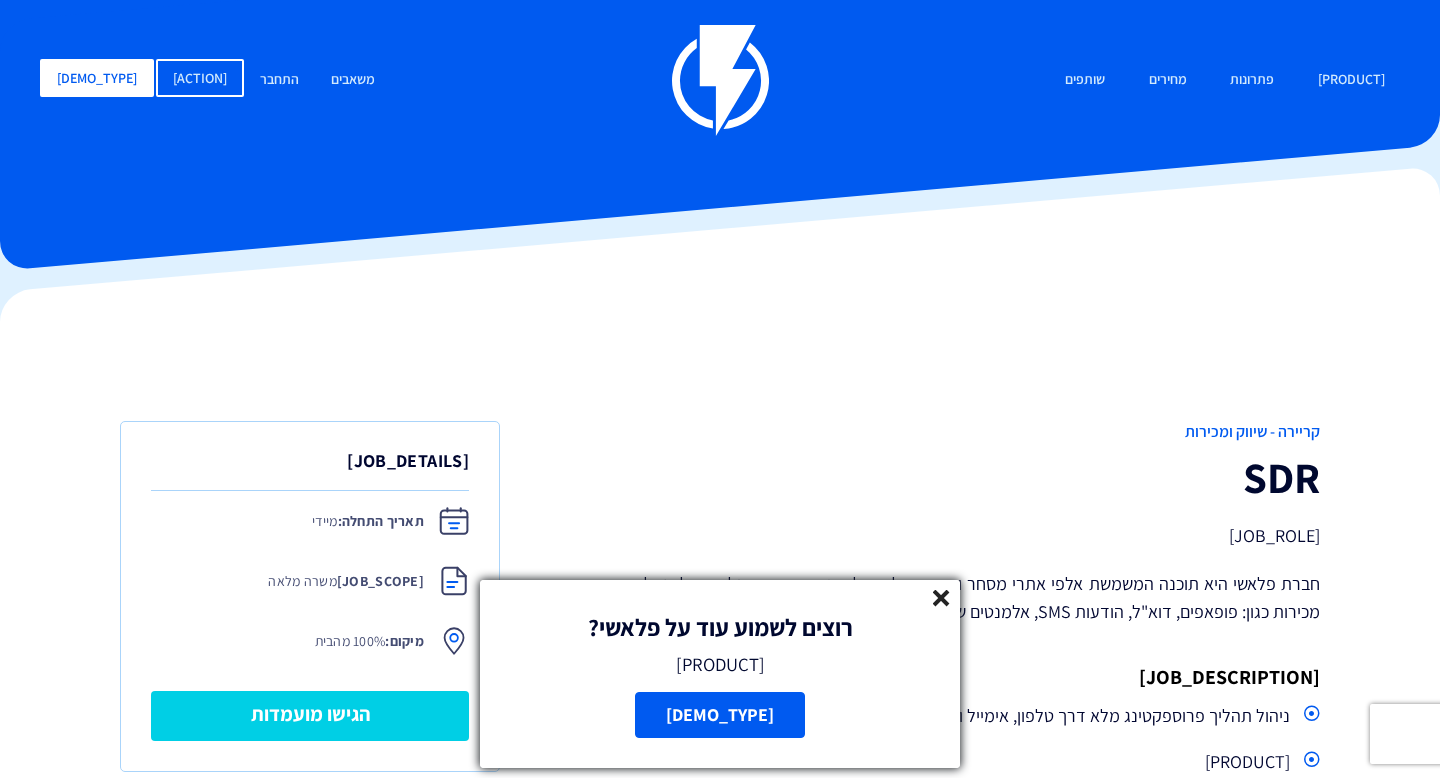 click 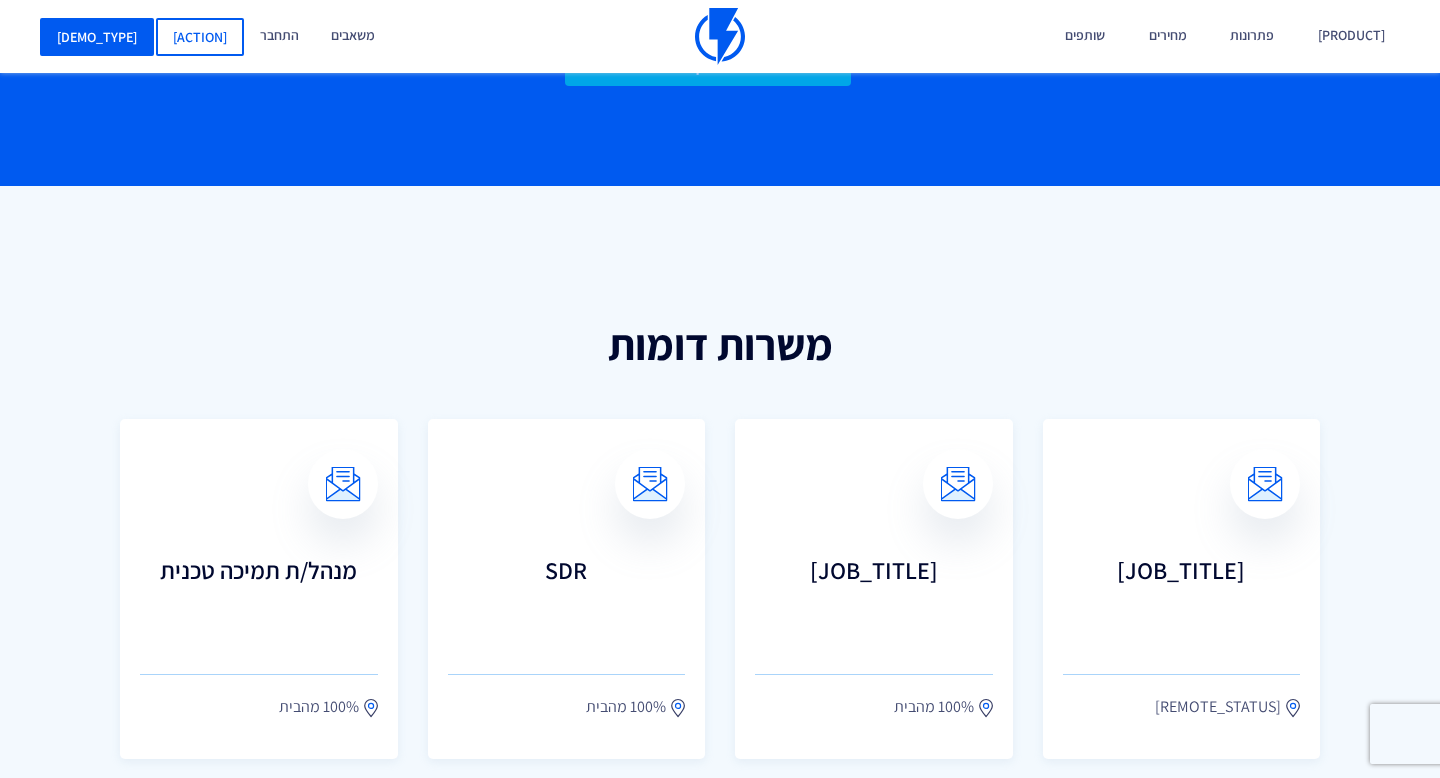 scroll, scrollTop: 2092, scrollLeft: 0, axis: vertical 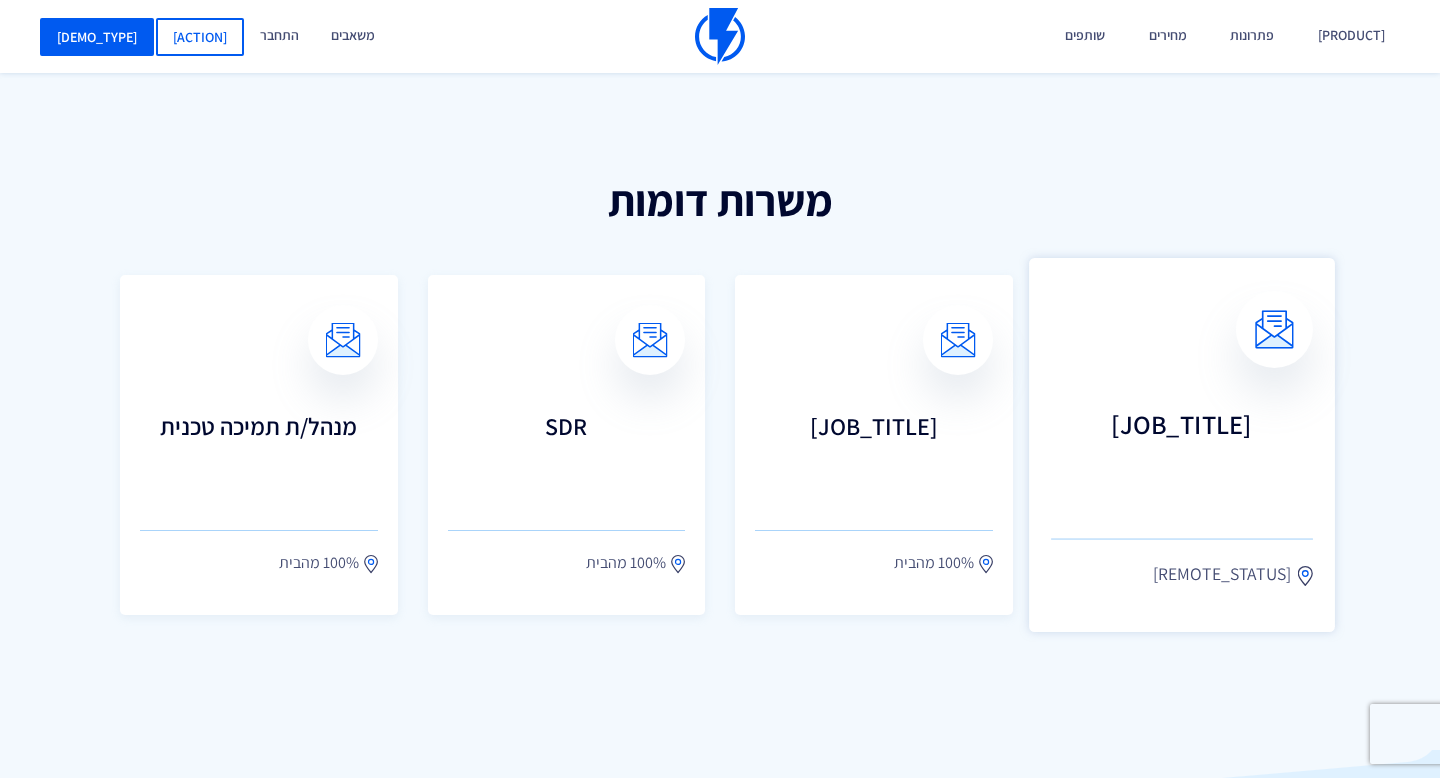 click on "[JOB_TITLE]" at bounding box center (1181, 453) 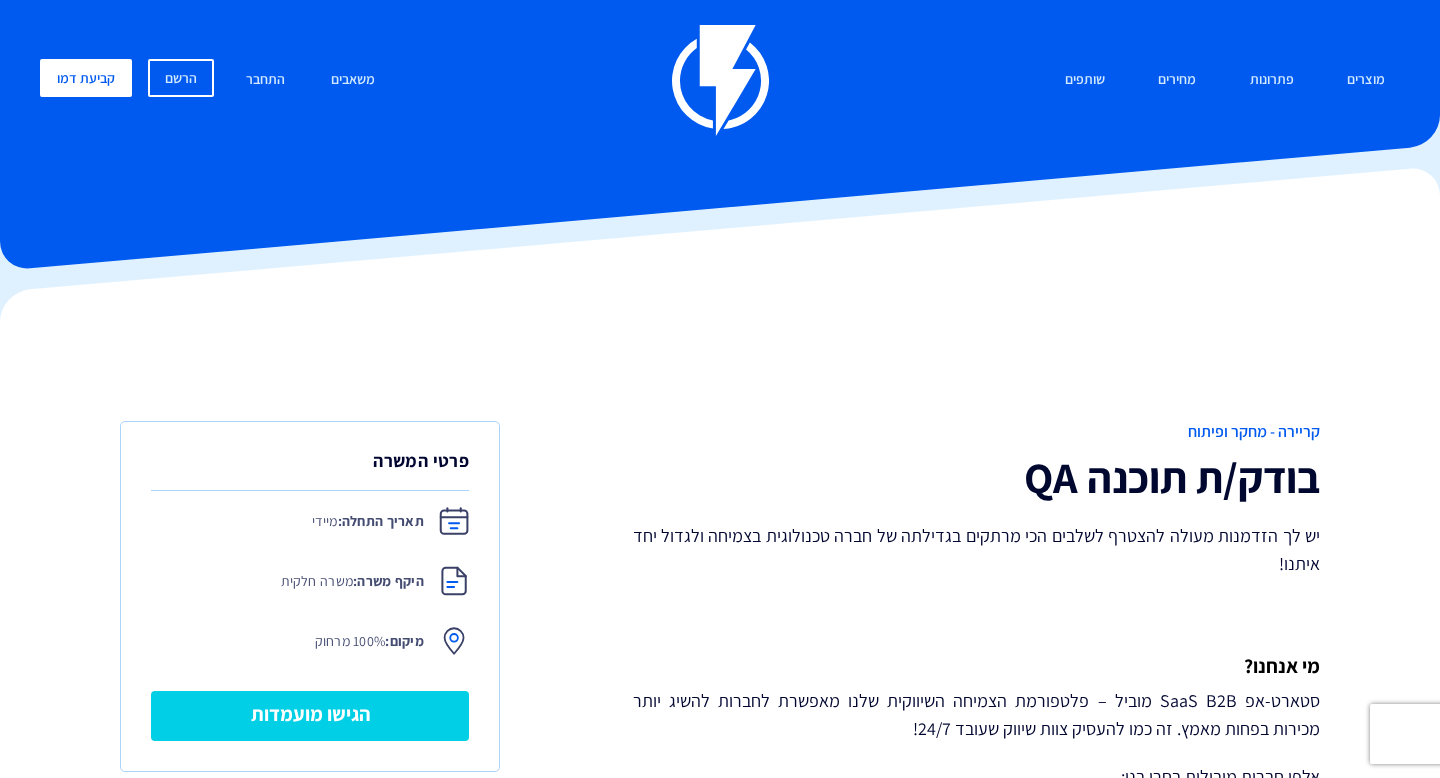 scroll, scrollTop: 290, scrollLeft: 0, axis: vertical 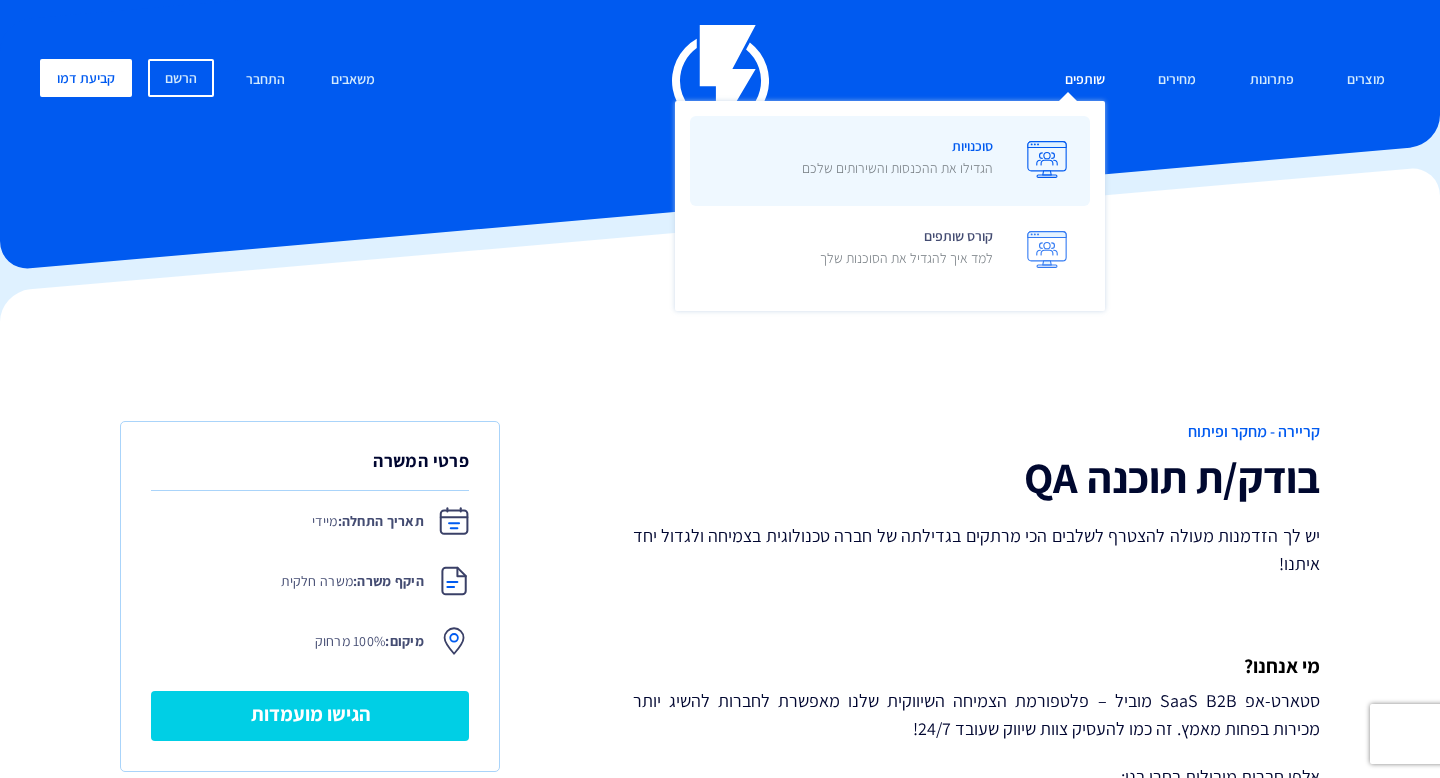click at bounding box center (1046, 159) 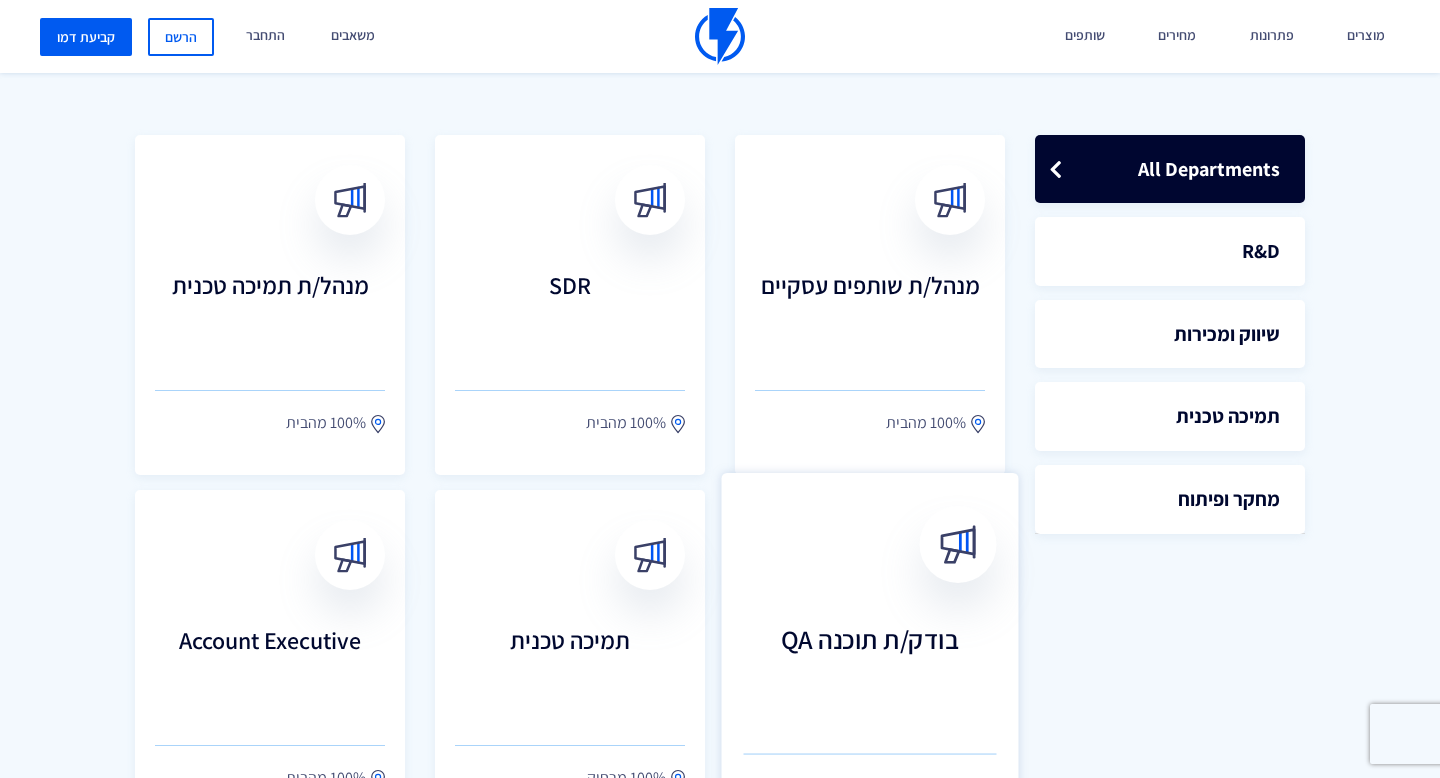 scroll, scrollTop: 0, scrollLeft: 0, axis: both 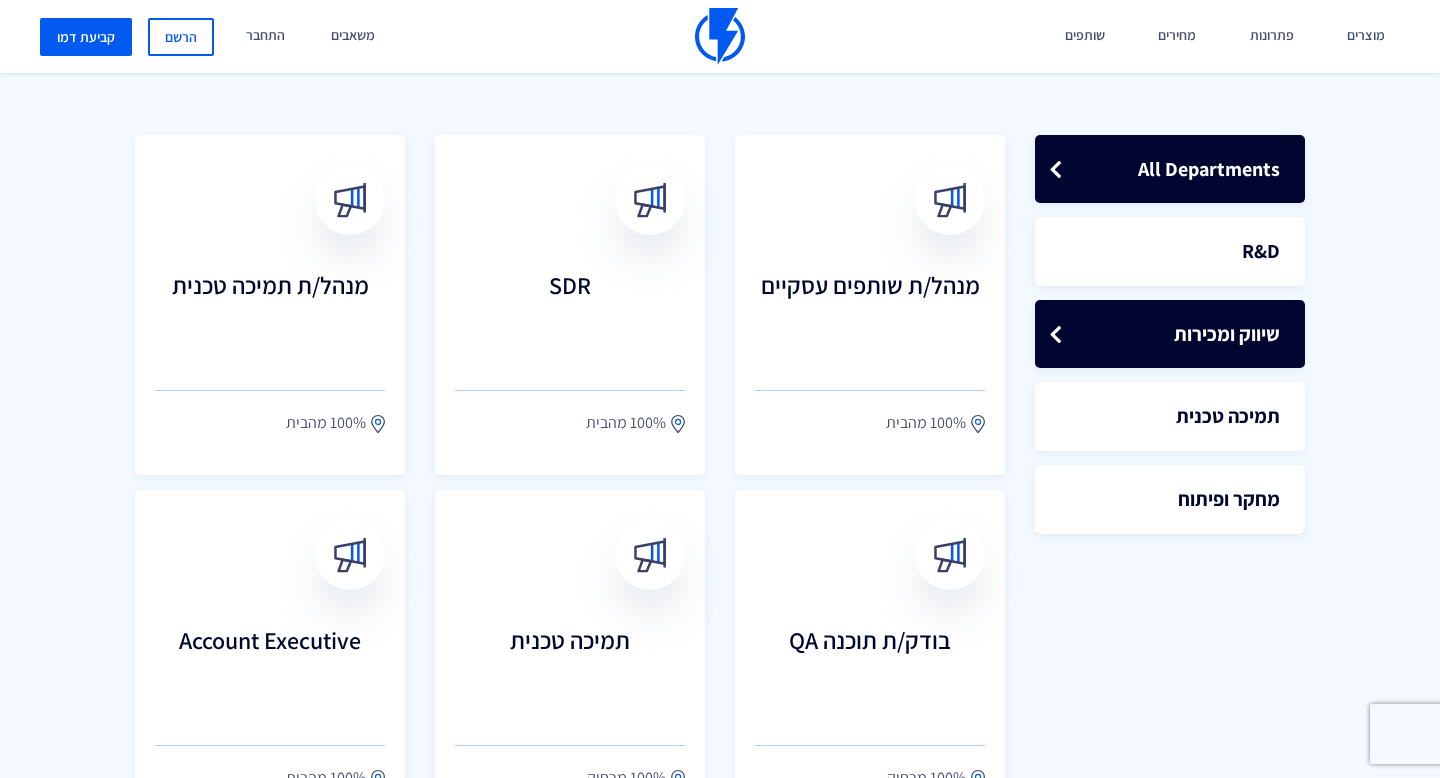 click on "שיווק ומכירות" at bounding box center (1170, 334) 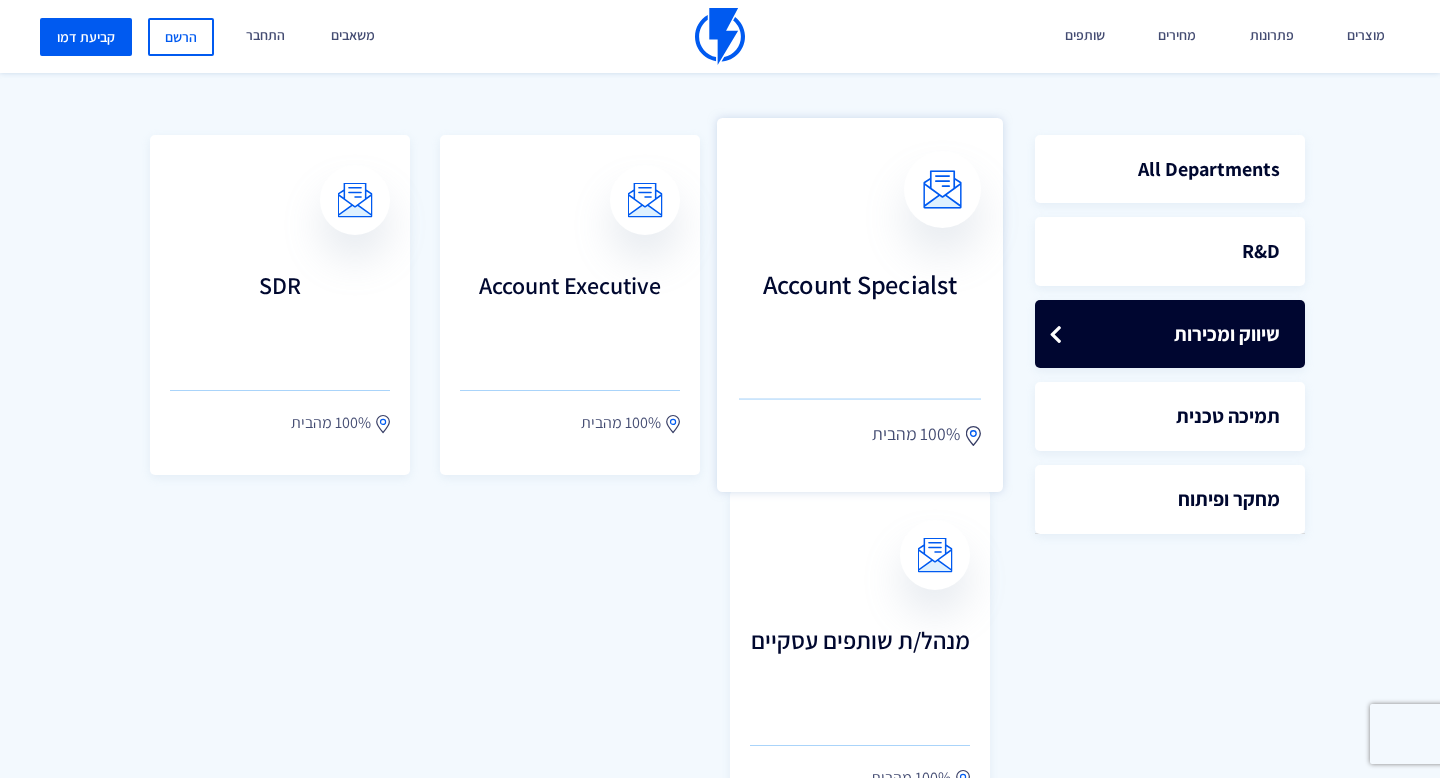 scroll, scrollTop: 624, scrollLeft: 0, axis: vertical 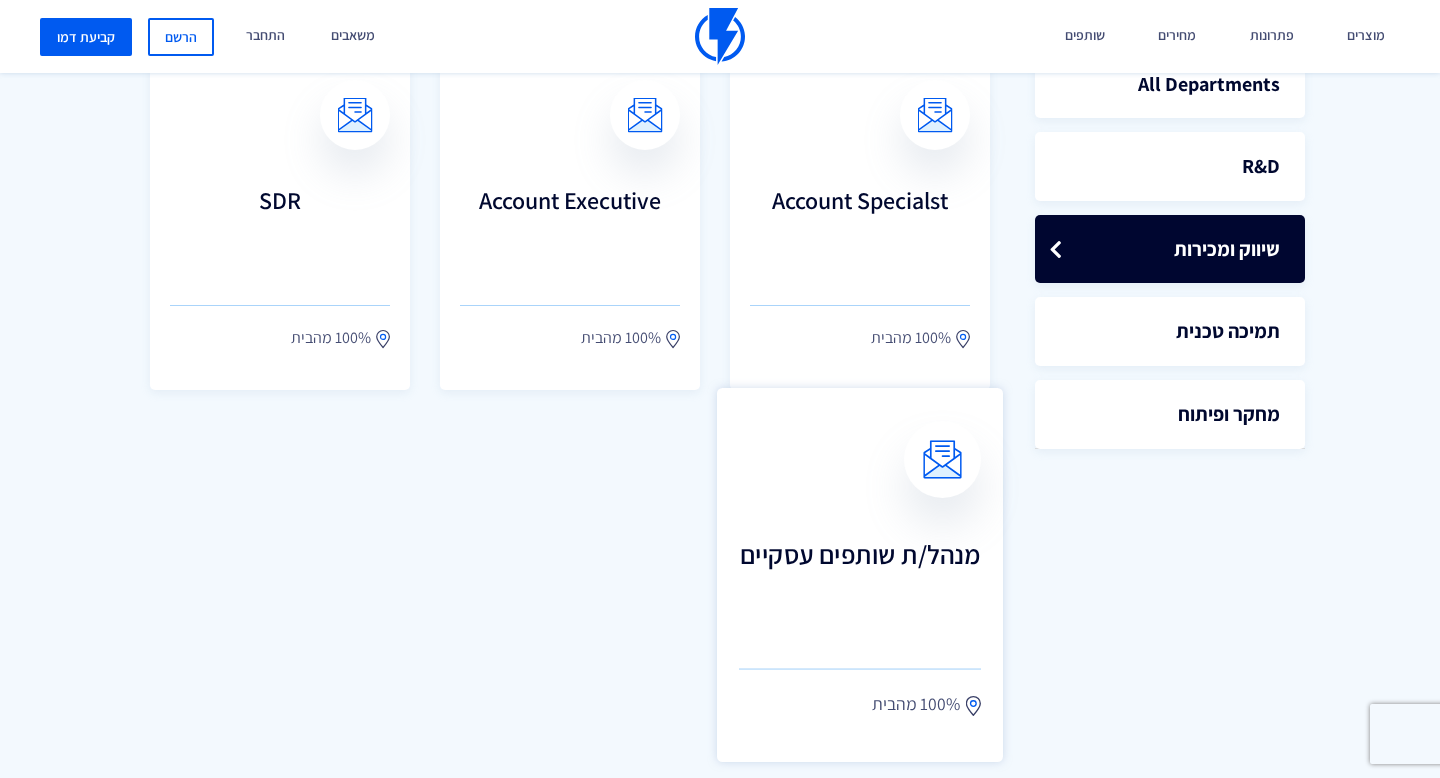 click on "מנהל/ת שותפים עסקיים
100% מהבית" at bounding box center [860, 575] 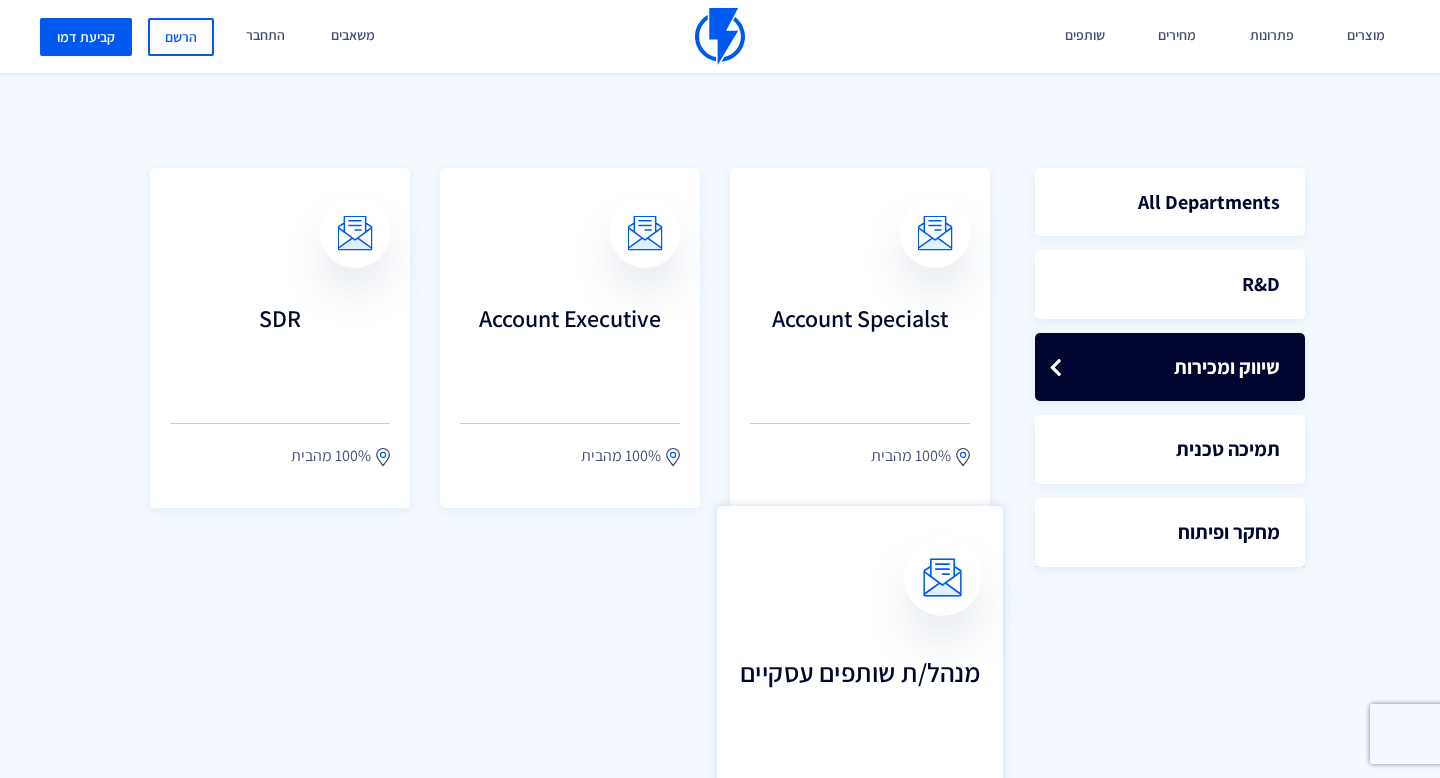 scroll, scrollTop: 495, scrollLeft: 0, axis: vertical 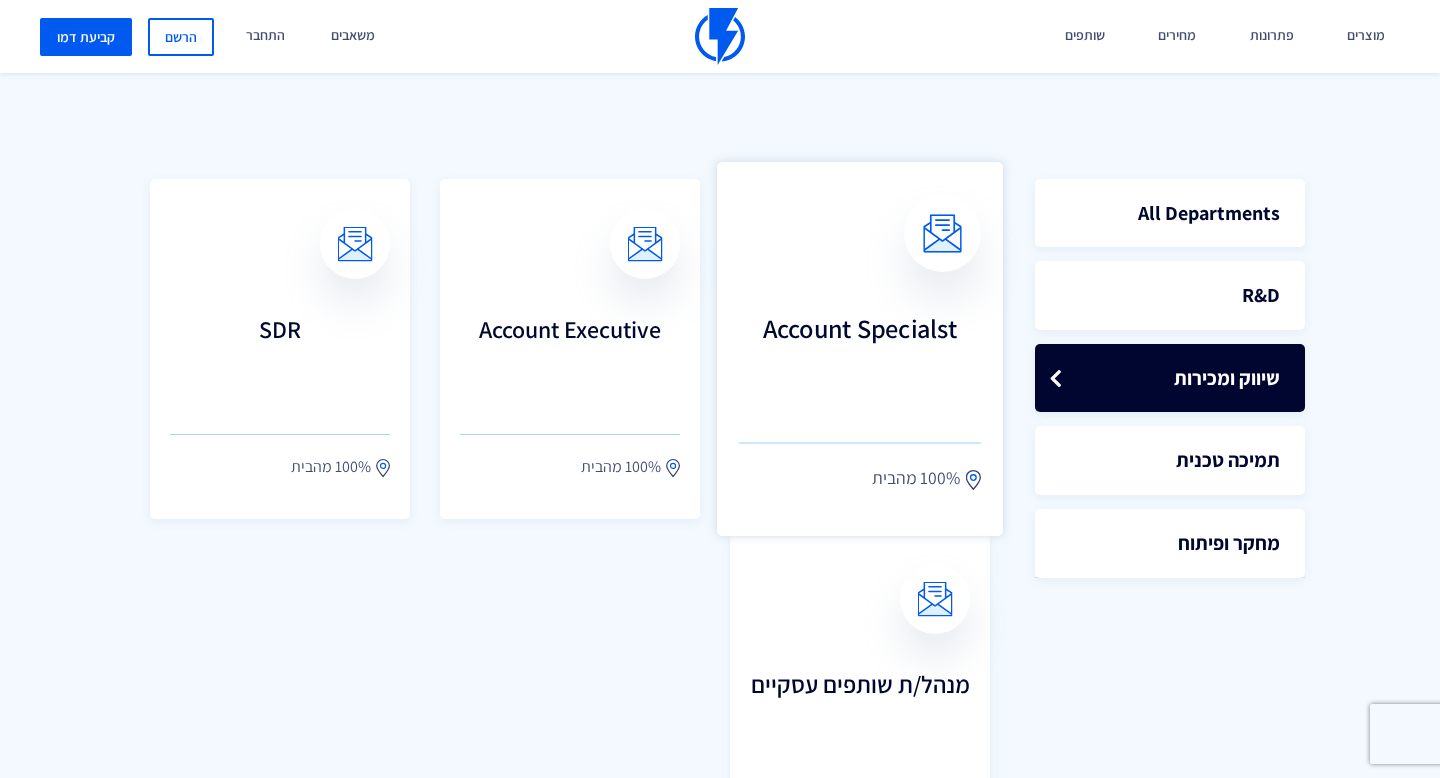 click on "Account Specialst" at bounding box center (860, 357) 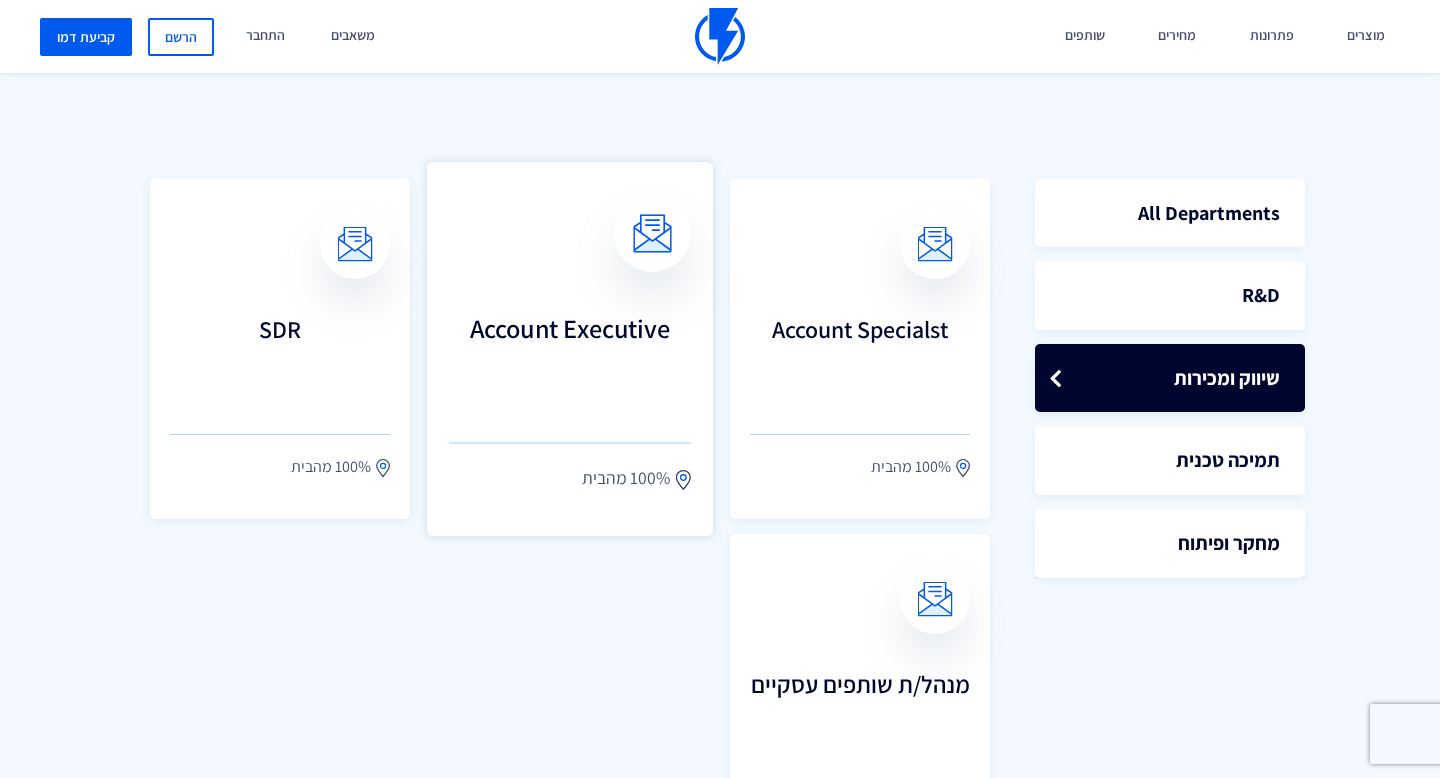 click on "Account Executive" at bounding box center (570, 357) 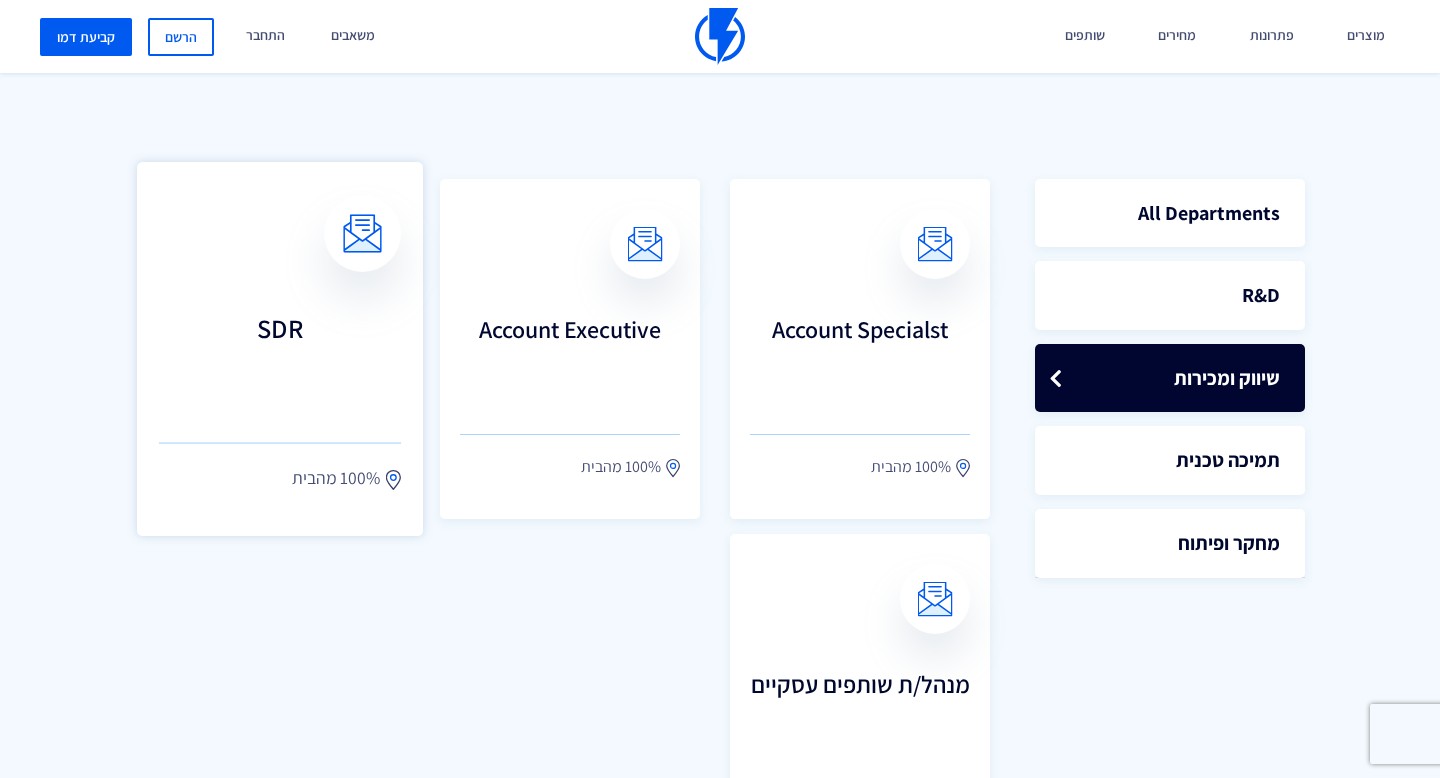 click on "SDR" at bounding box center [280, 357] 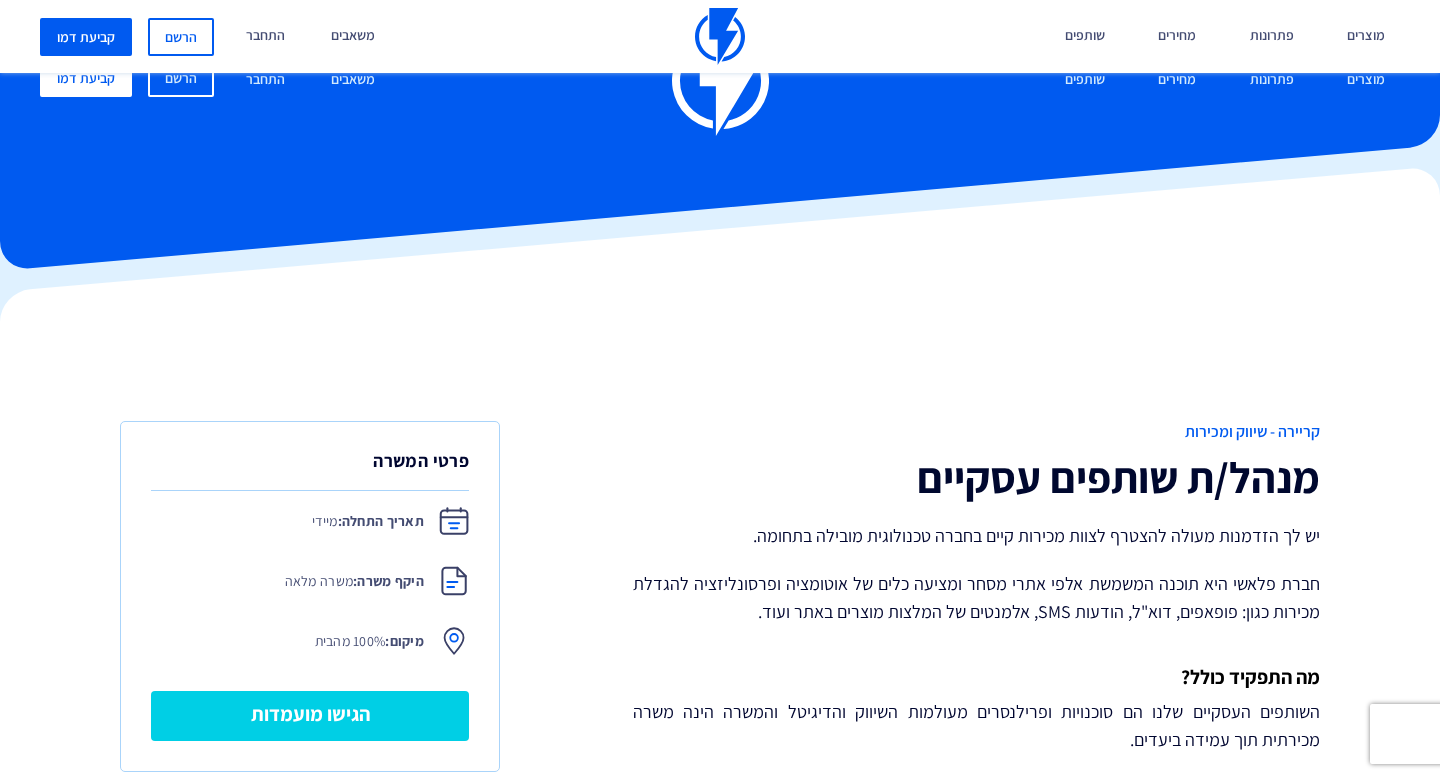 scroll, scrollTop: 516, scrollLeft: 0, axis: vertical 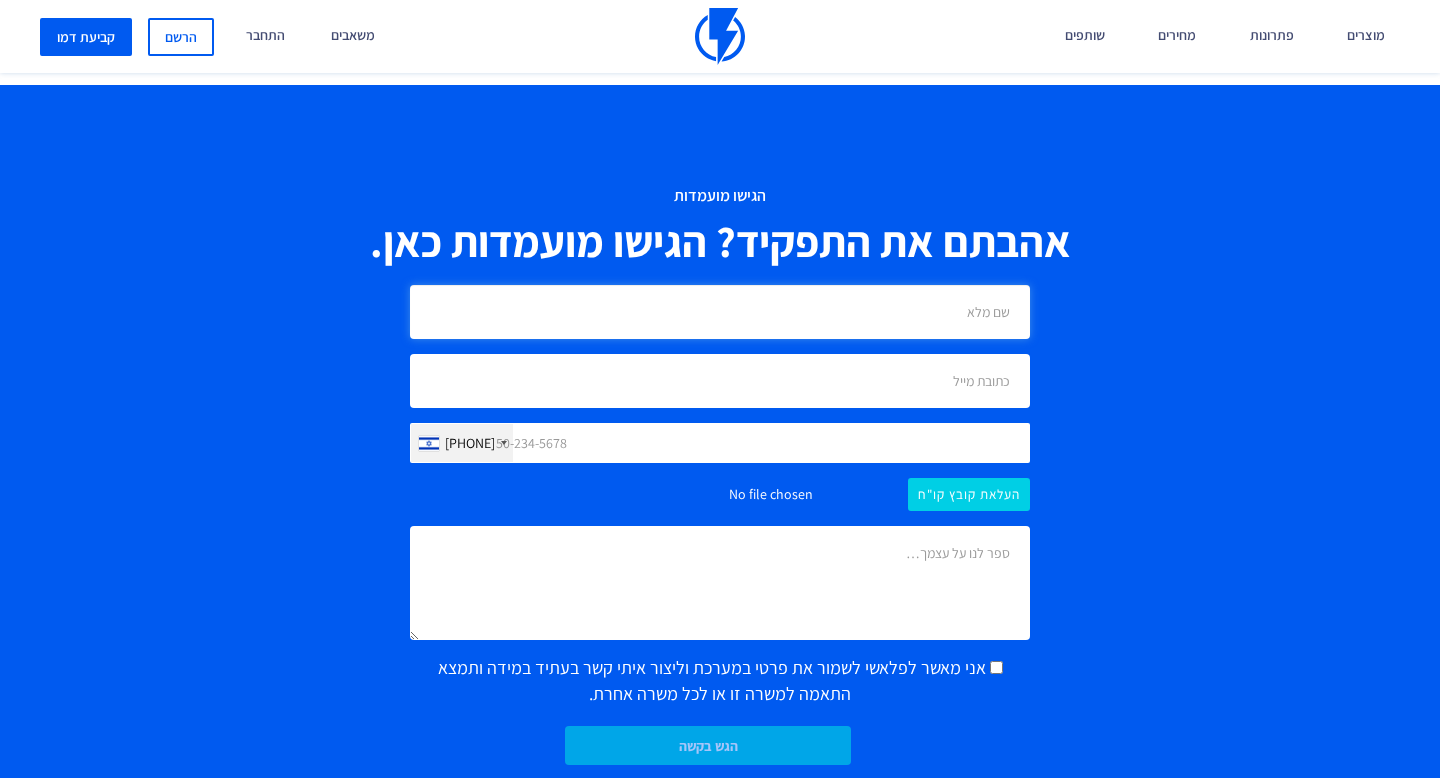 click at bounding box center [720, 312] 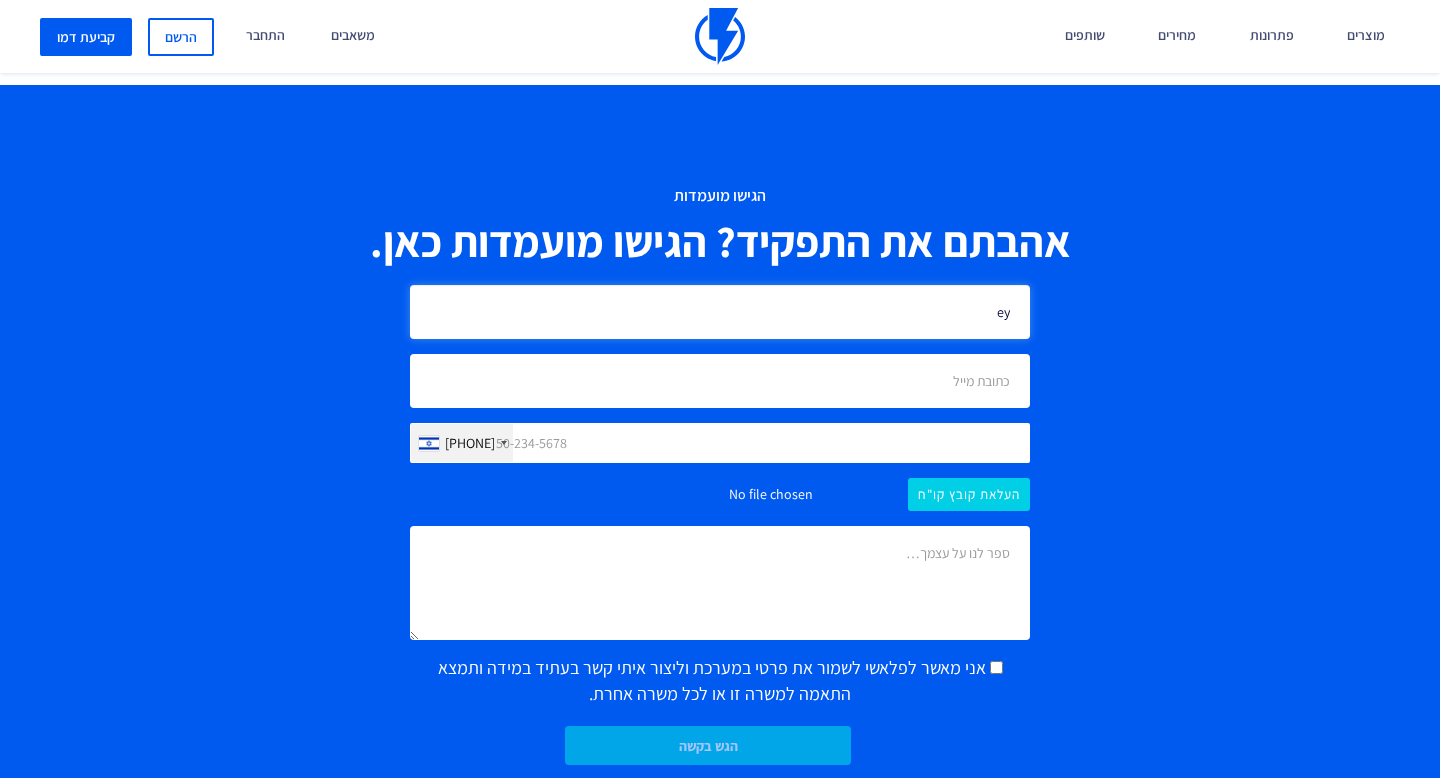 type on "e" 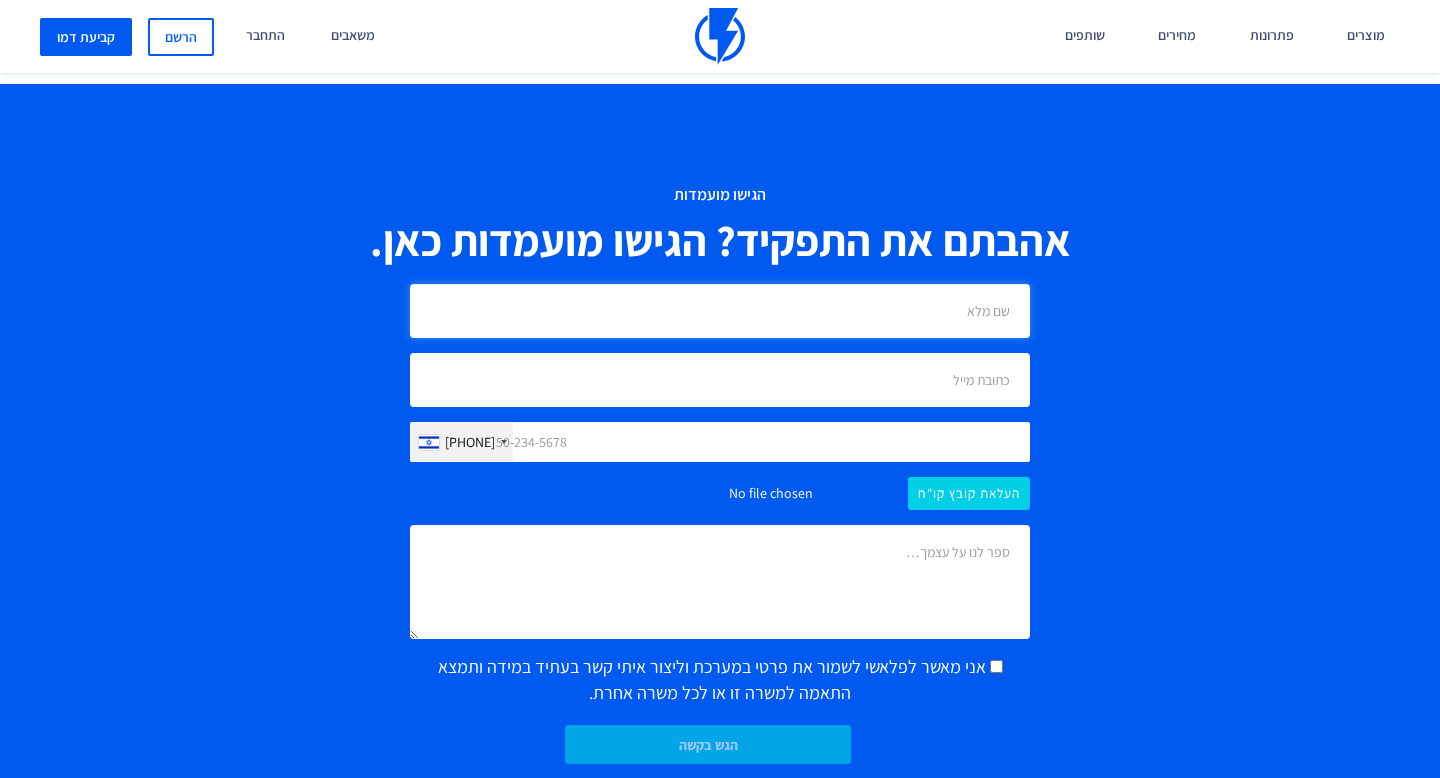 scroll, scrollTop: 1269, scrollLeft: 0, axis: vertical 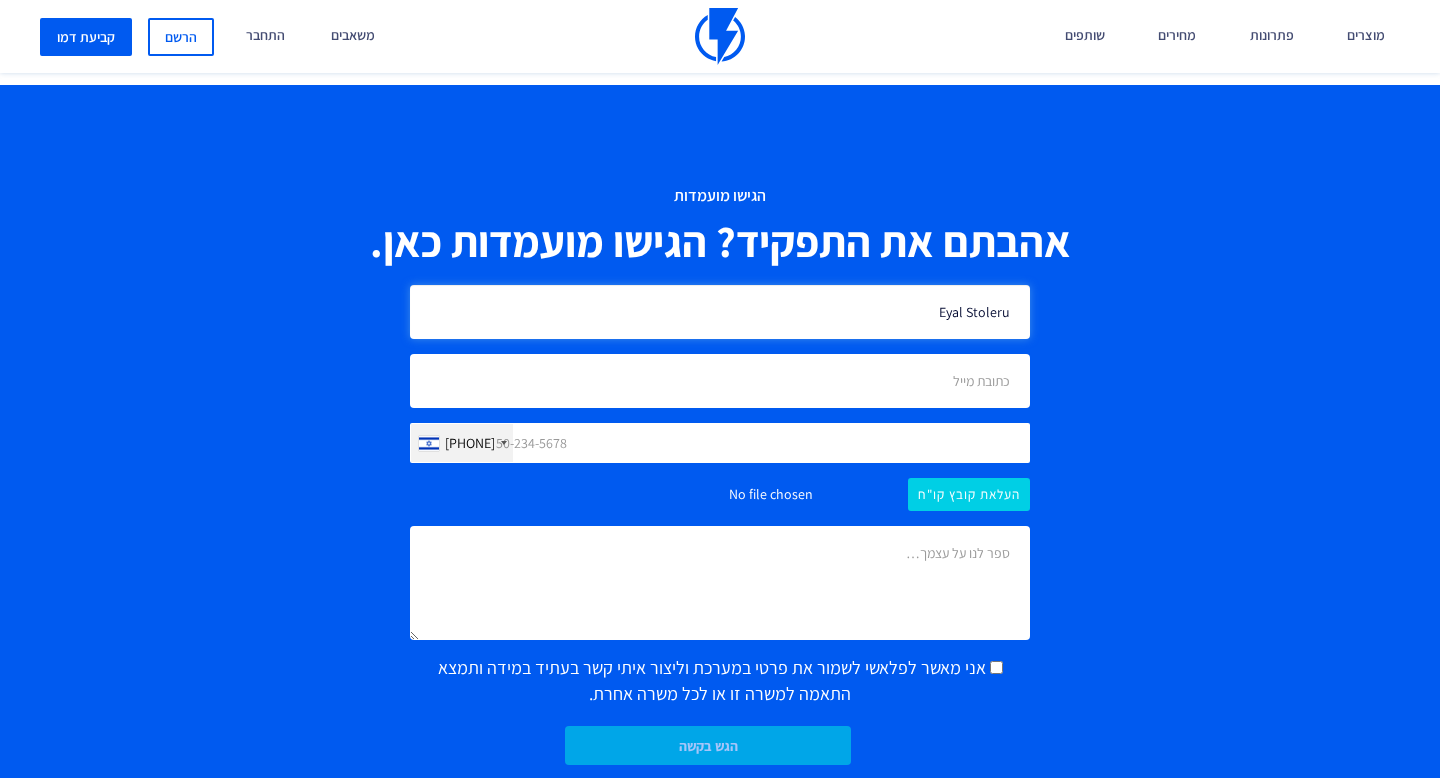 type on "Eyal Stoleru" 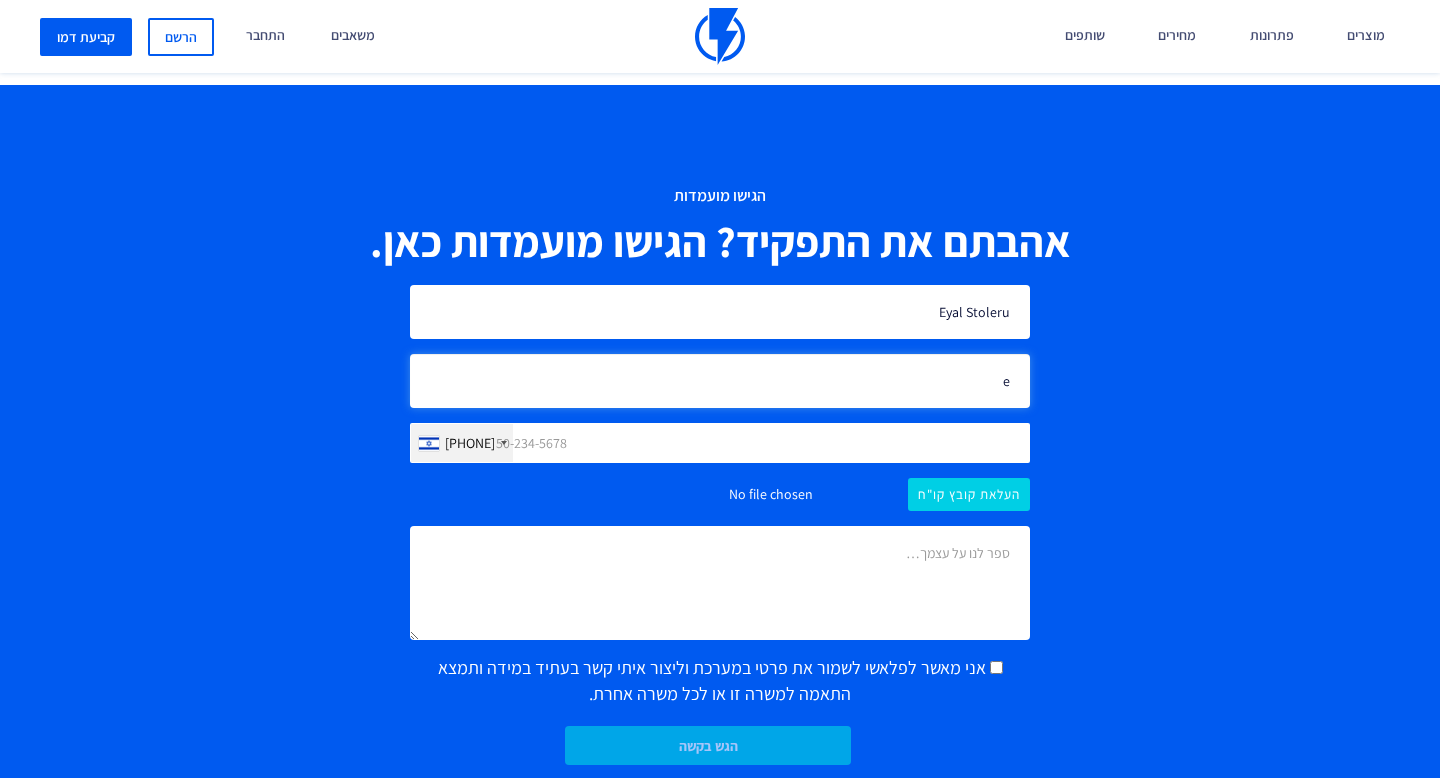 type on "eyal668@gmail.com" 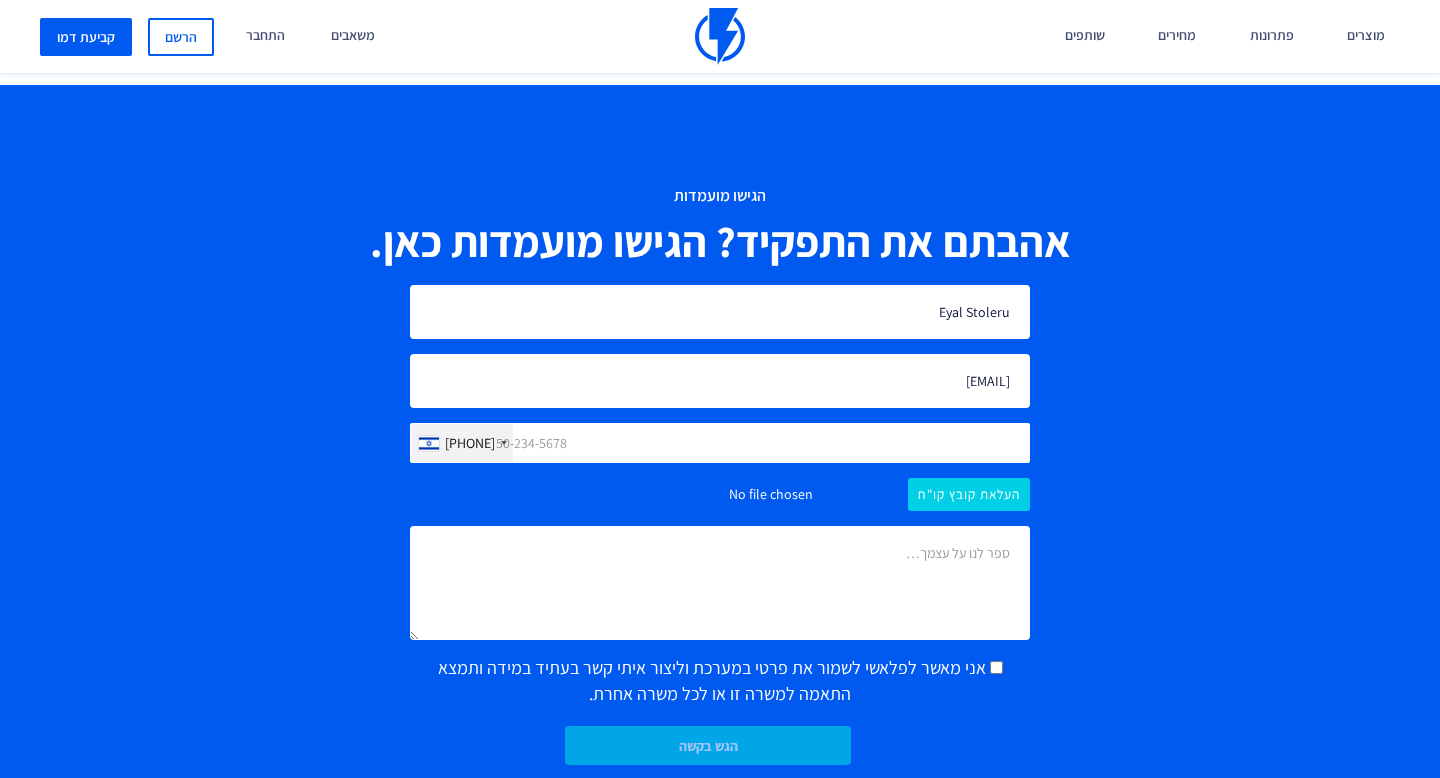 type on "0509639995" 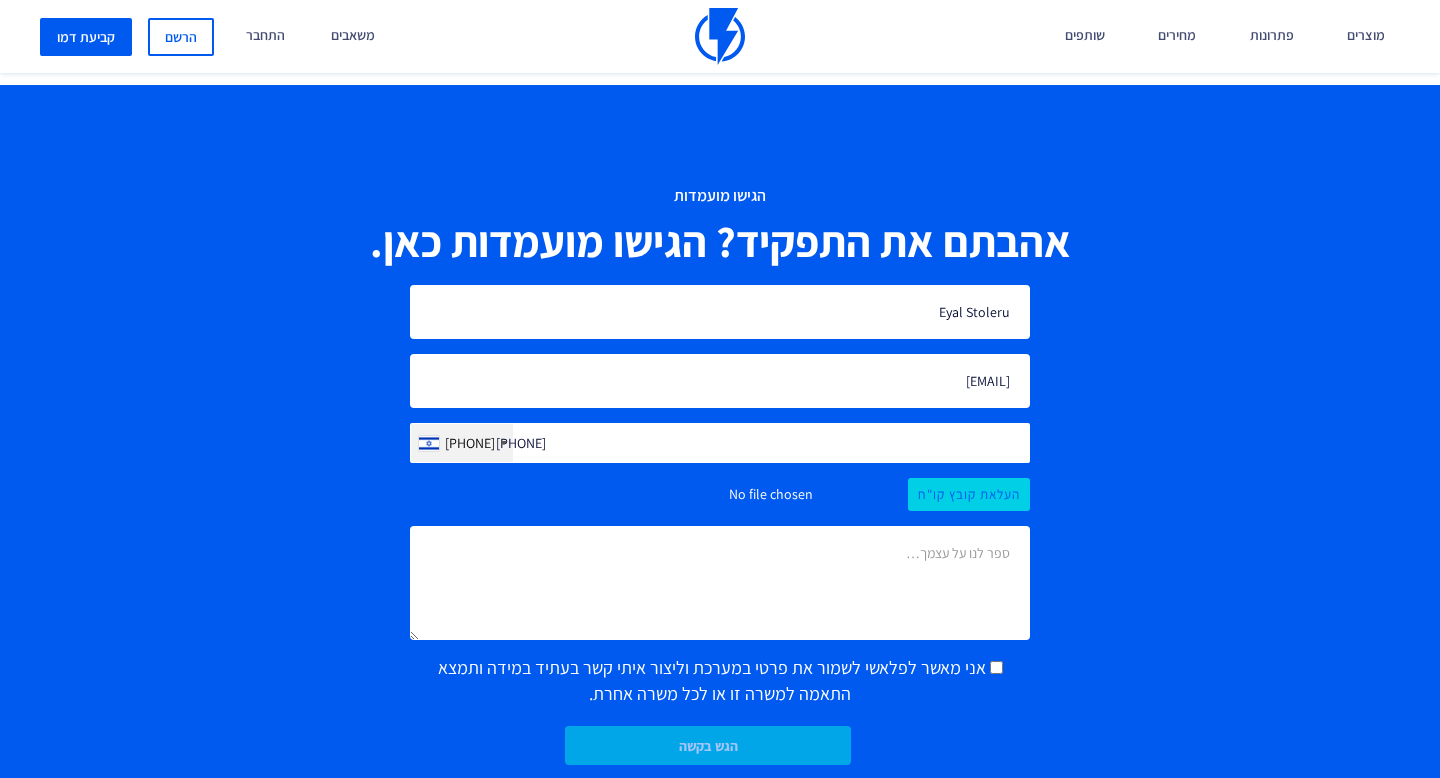 click at bounding box center [720, 494] 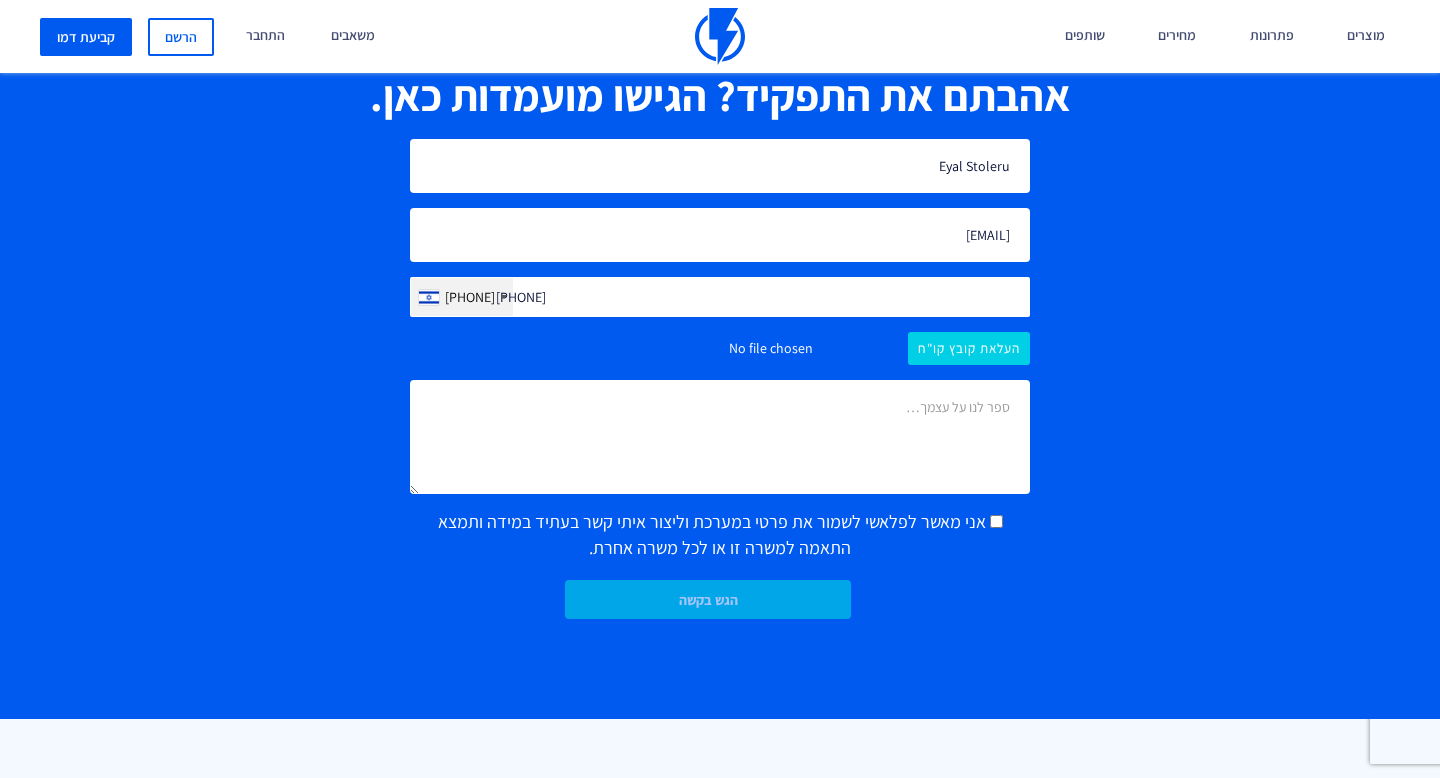 scroll, scrollTop: 1376, scrollLeft: 0, axis: vertical 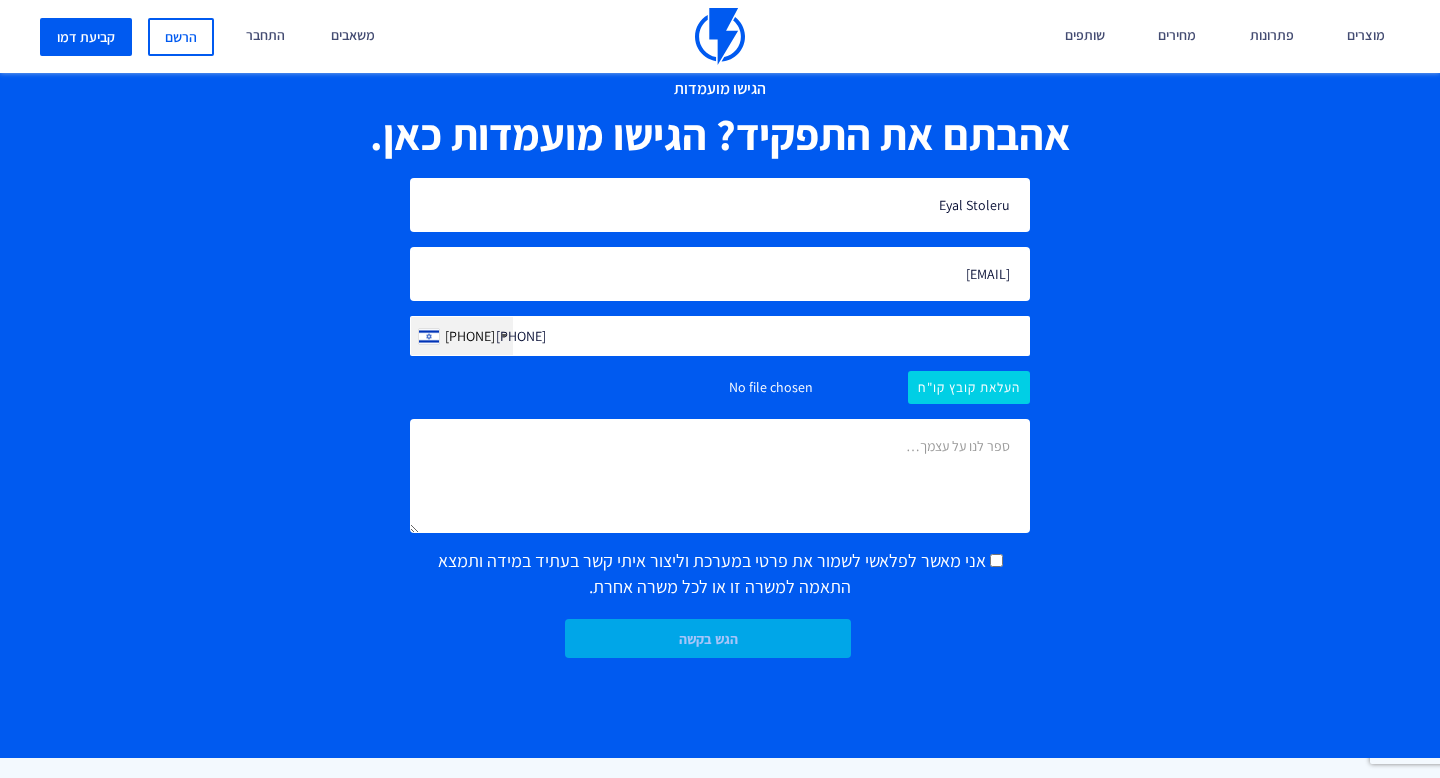 click on "Eyal Stoleru
eyal668@gmail.com
+972 United States +1 United Kingdom +44 Afghanistan (‫افغانستان‬‎) +93 Albania (Shqipëri) +355 Algeria (‫الجزائر‬‎) +213 American Samoa +1 Andorra +376 Angola +244 Anguilla +1 Antigua and Barbuda +1 Argentina +54 Armenia (Հայաստան) +374 Aruba +297 Ascension Island +247 Australia +61 Austria (Österreich) +43 Azerbaijan (Azərbaycan) +994 Bahamas +1 Bahrain (‫البحرين‬‎) +973 Bangladesh (বাংলাদেশ) +880 Barbados +1 Belarus (Беларусь) +375 Belgium (België) +32 Belize +501 Benin (Bénin) +229 Bermuda +1 Bhutan (འབྲུག) +975 Bolivia +591 Bosnia and Herzegovina (Босна и Херцеговина) +387 Botswana +267 Brazil (Brasil) +55 British Indian Ocean Territory +246 British Virgin Islands +1 Brunei +673 Bulgaria (България) +359 Burkina Faso +226 Burundi (Uburundi) +257 Cambodia (កម្ពុជា) +855 Cameroon (Cameroun) +237 Canada +1" at bounding box center (720, 418) 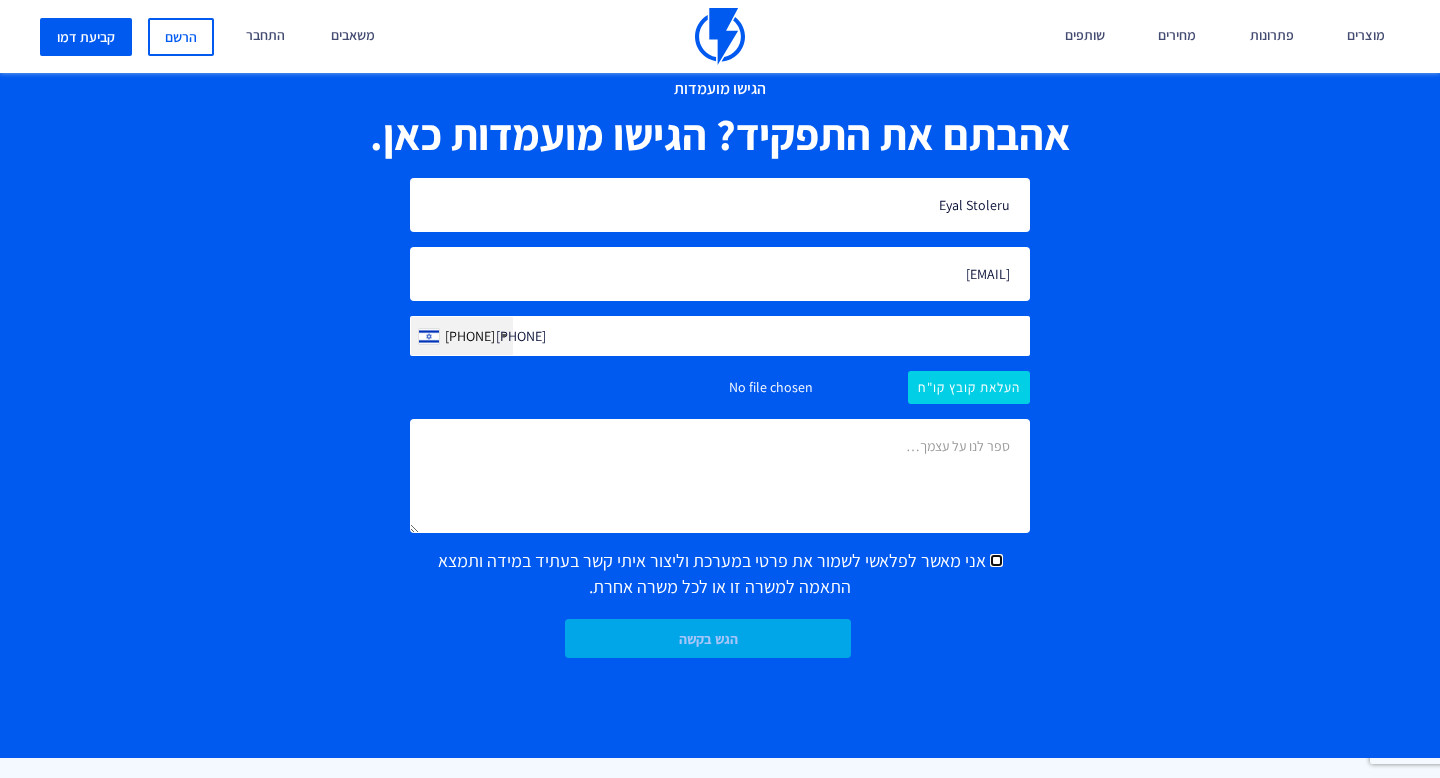 click on "אני מאשר לפלאשי לשמור את פרטי במערכת וליצור איתי קשר בעתיד במידה ותמצא התאמה למשרה זו או לכל משרה אחרת." at bounding box center (996, 560) 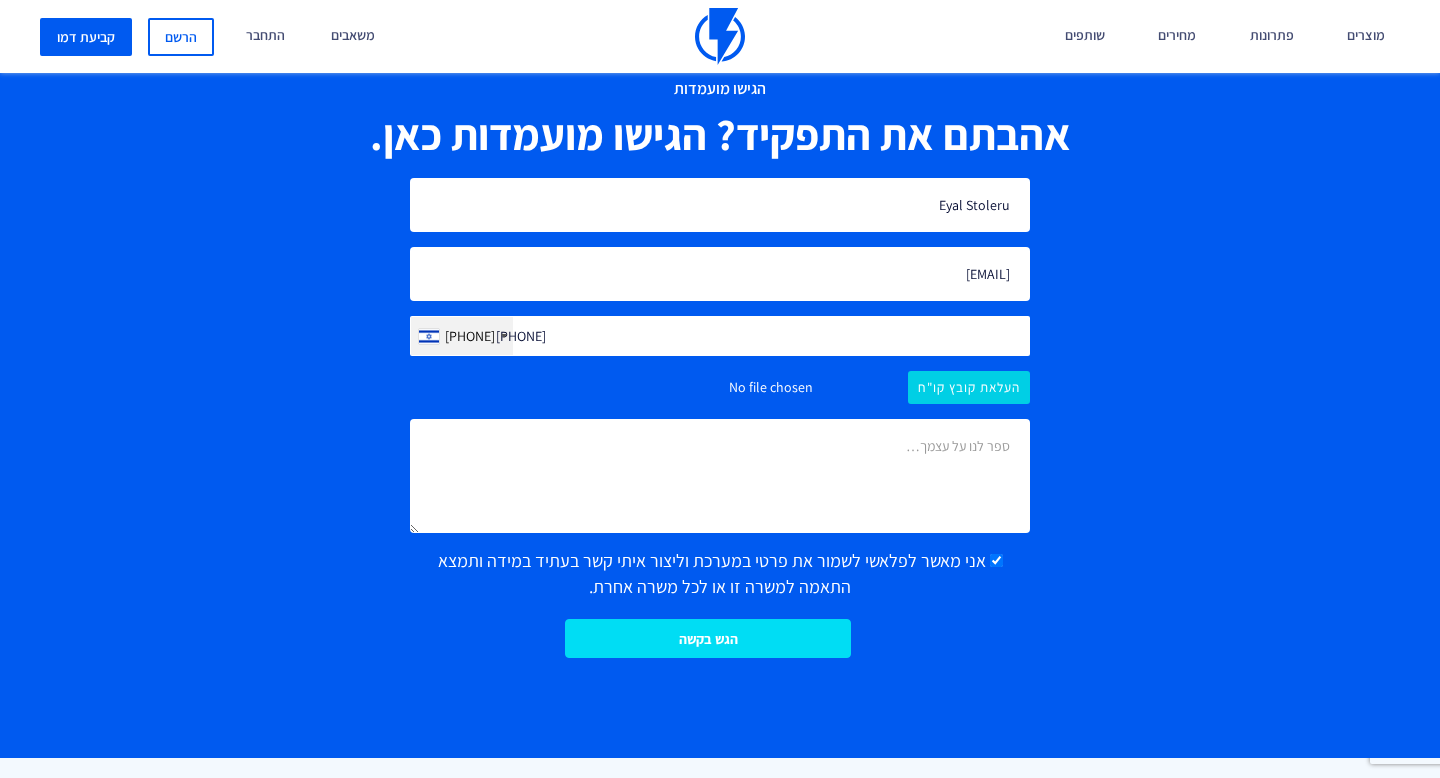 click on "הגש בקשה" at bounding box center [708, 638] 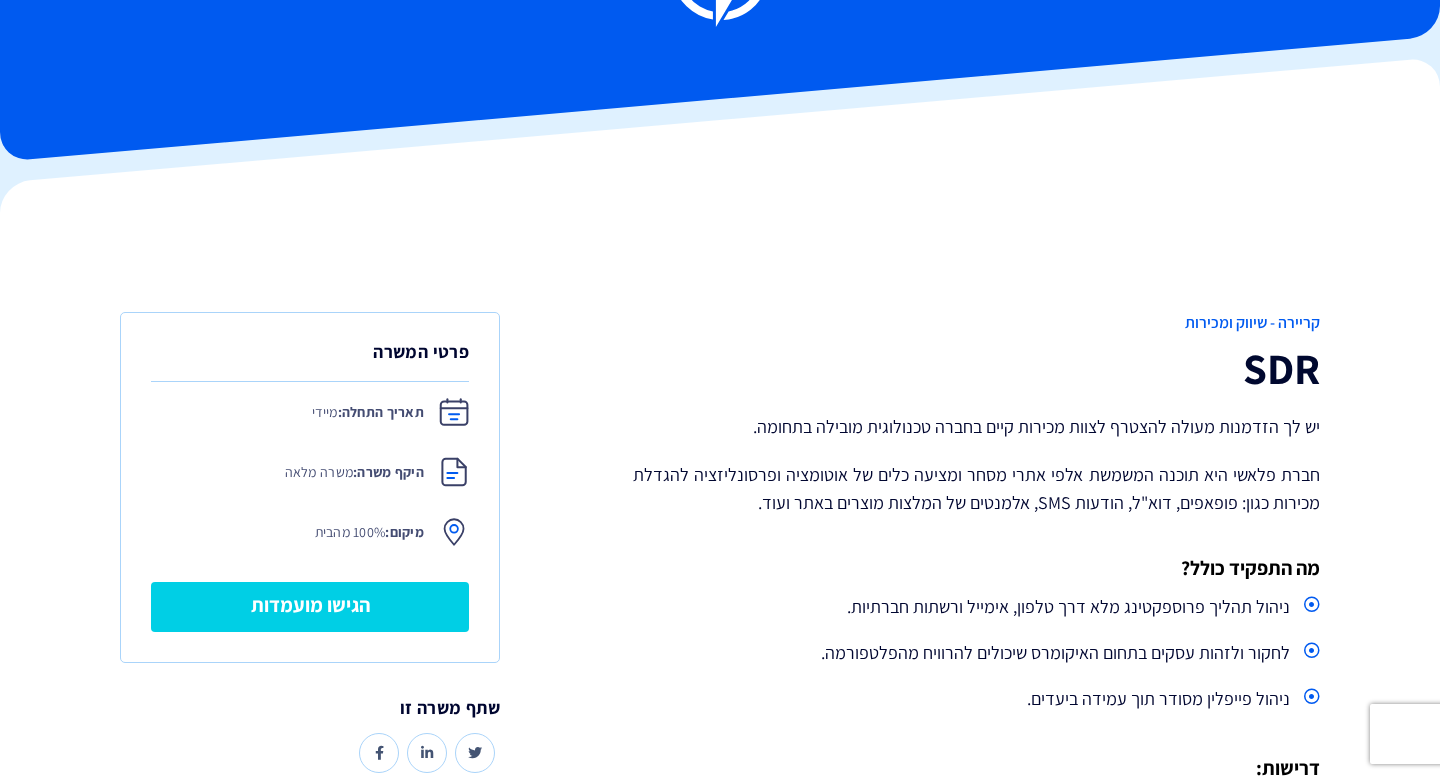 scroll, scrollTop: 37, scrollLeft: 0, axis: vertical 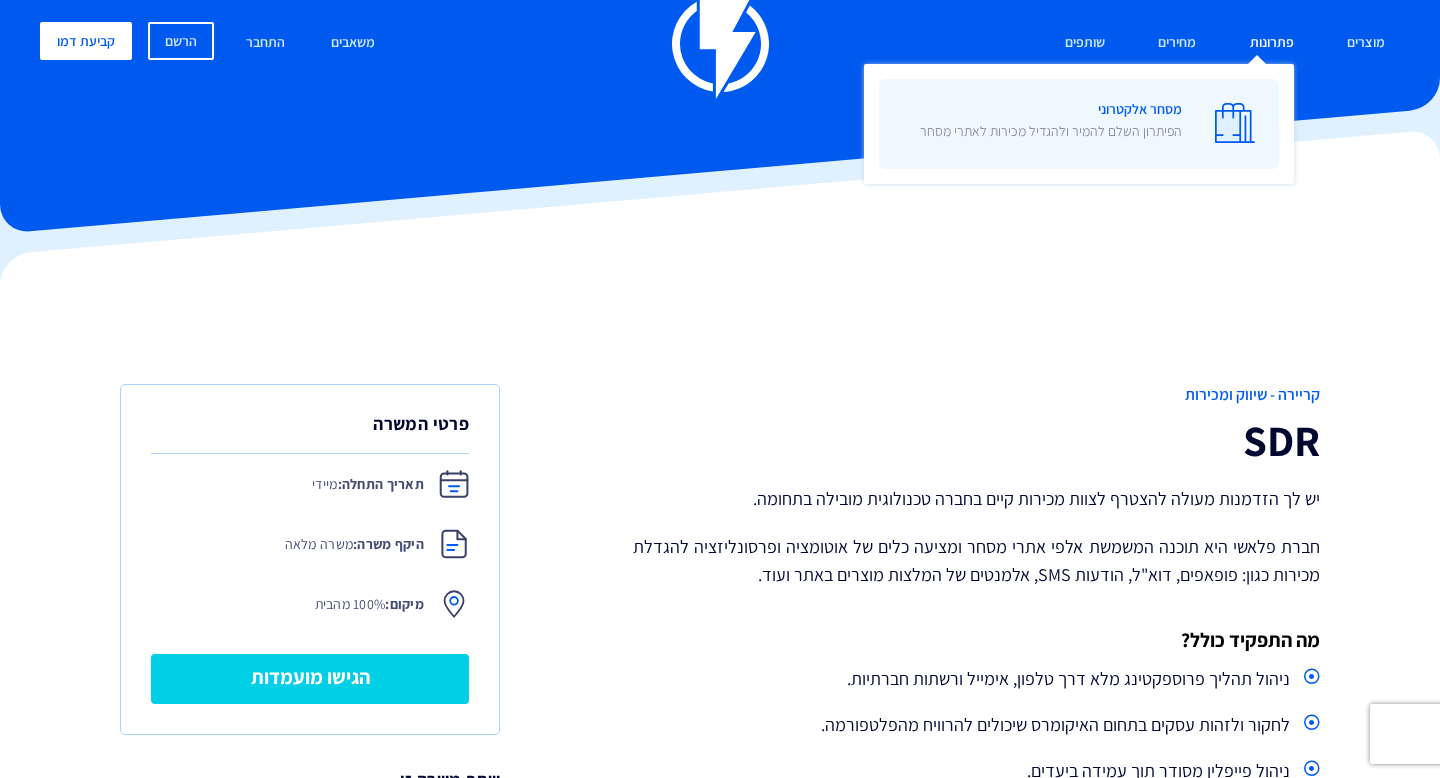 click at bounding box center [1235, 123] 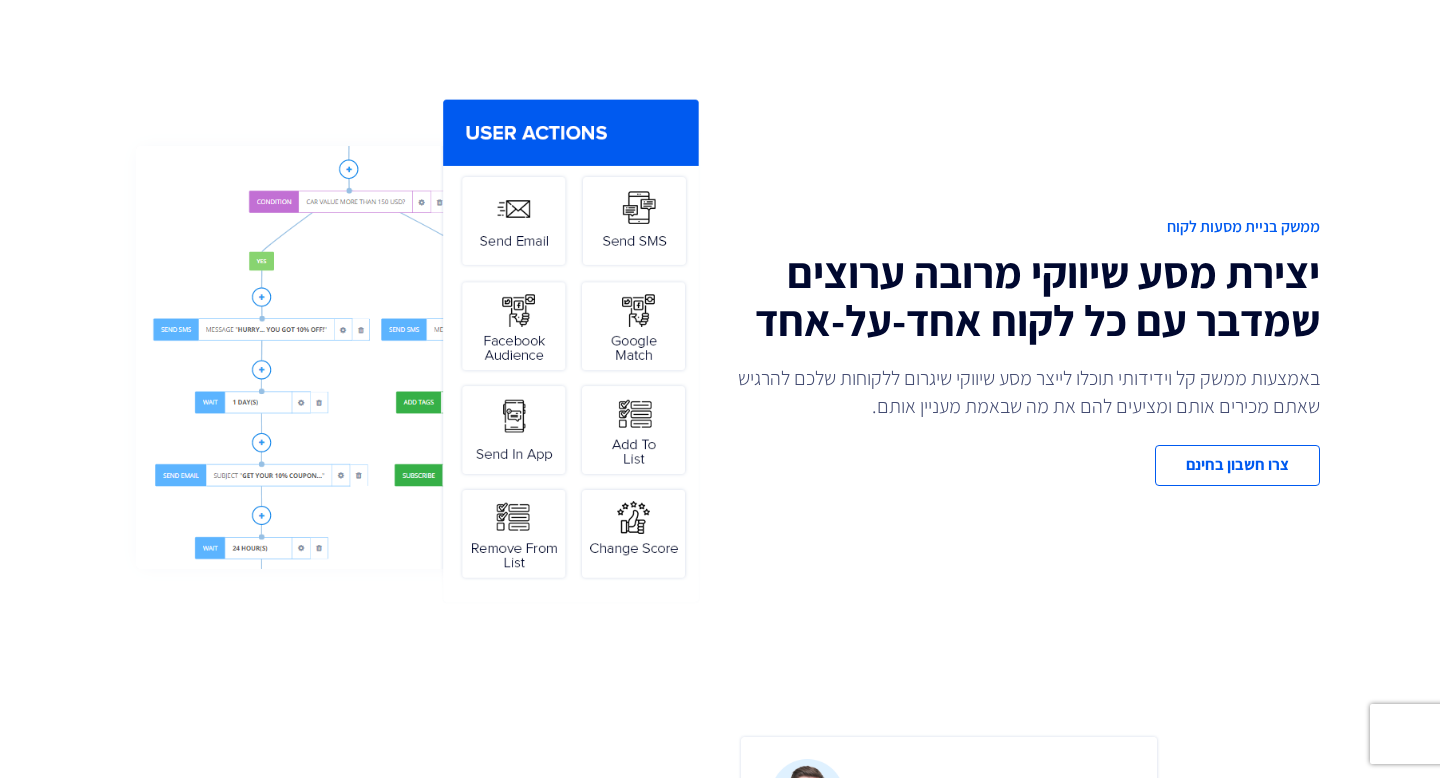 scroll, scrollTop: 0, scrollLeft: 0, axis: both 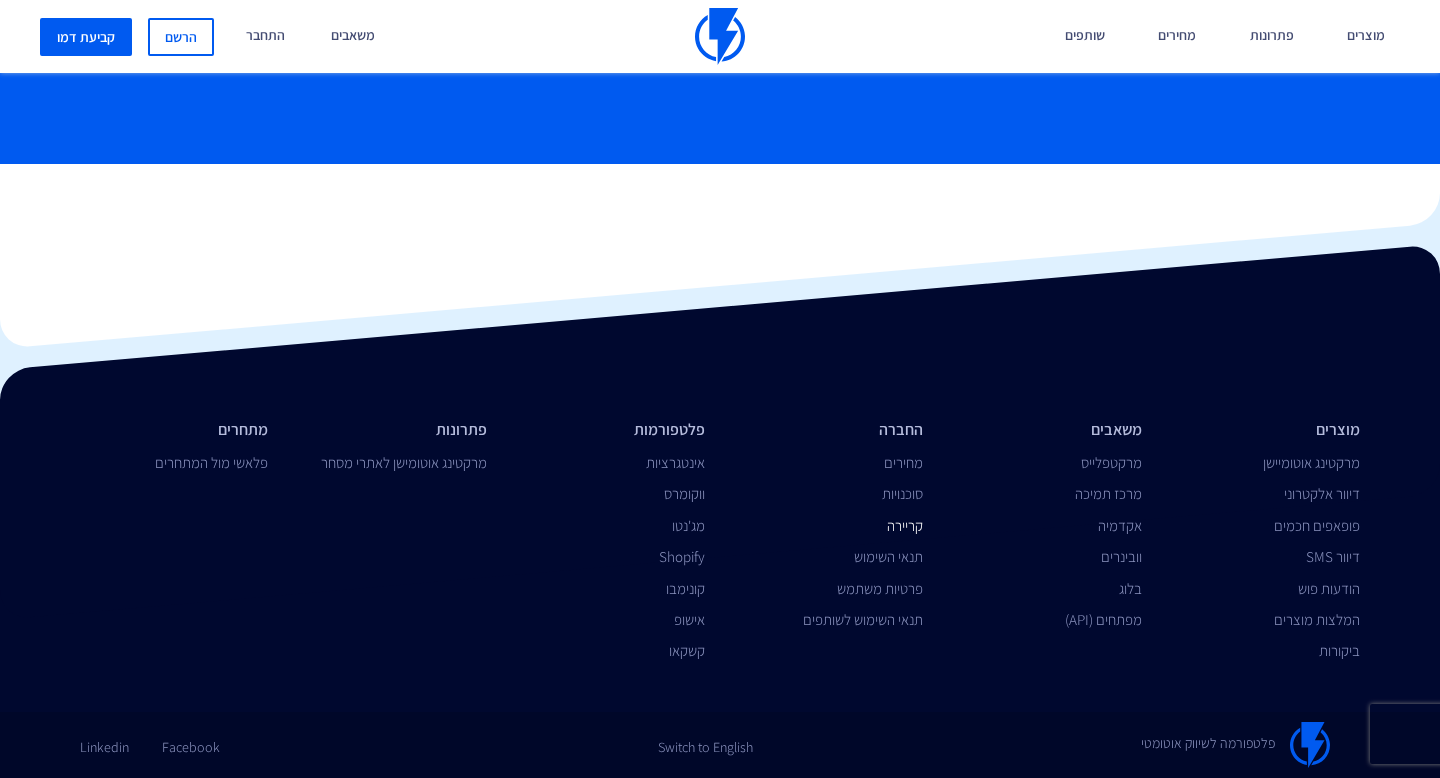 click on "קריירה" at bounding box center (905, 525) 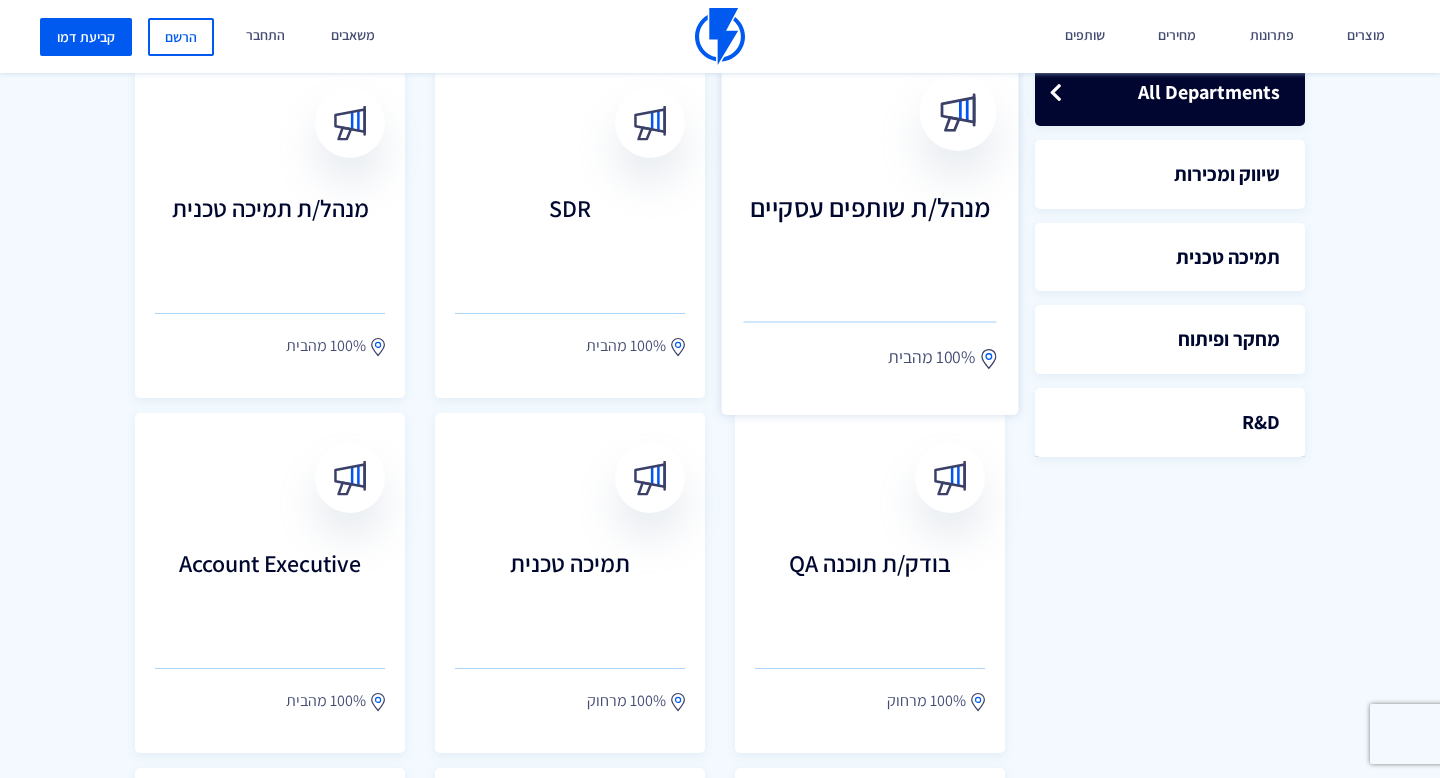 scroll, scrollTop: 616, scrollLeft: 0, axis: vertical 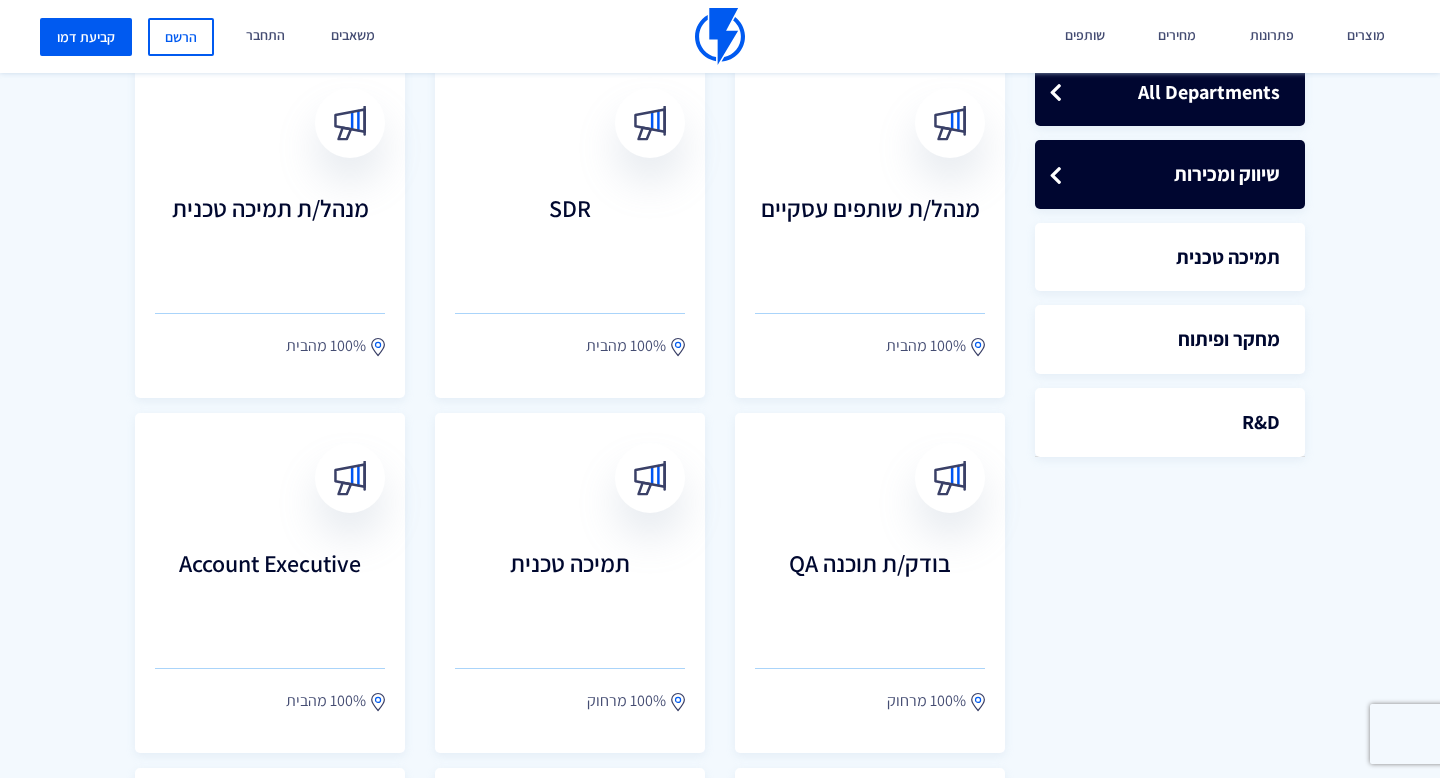 click on "שיווק ומכירות" at bounding box center (1170, 174) 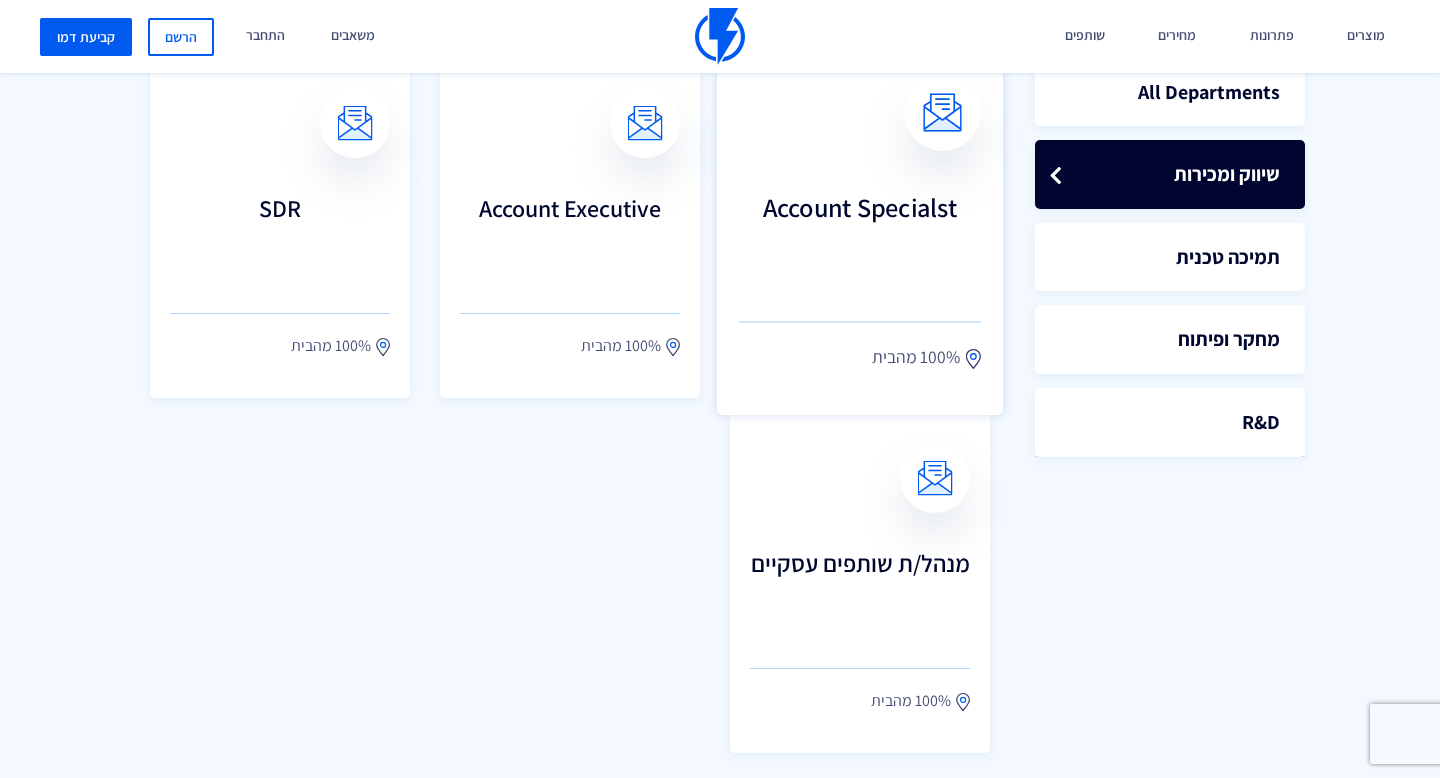 click on "Account Specialst" at bounding box center [860, 236] 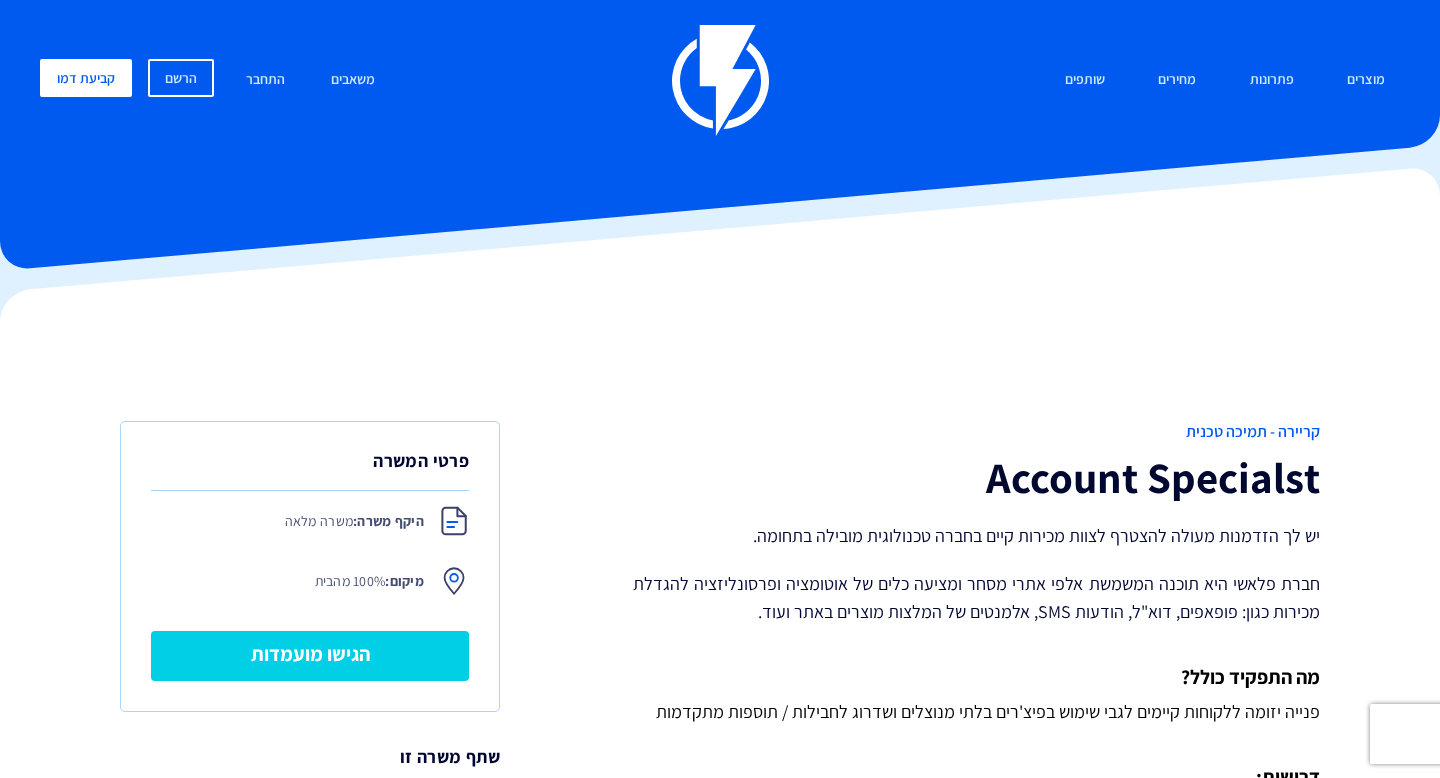 scroll, scrollTop: 156, scrollLeft: 0, axis: vertical 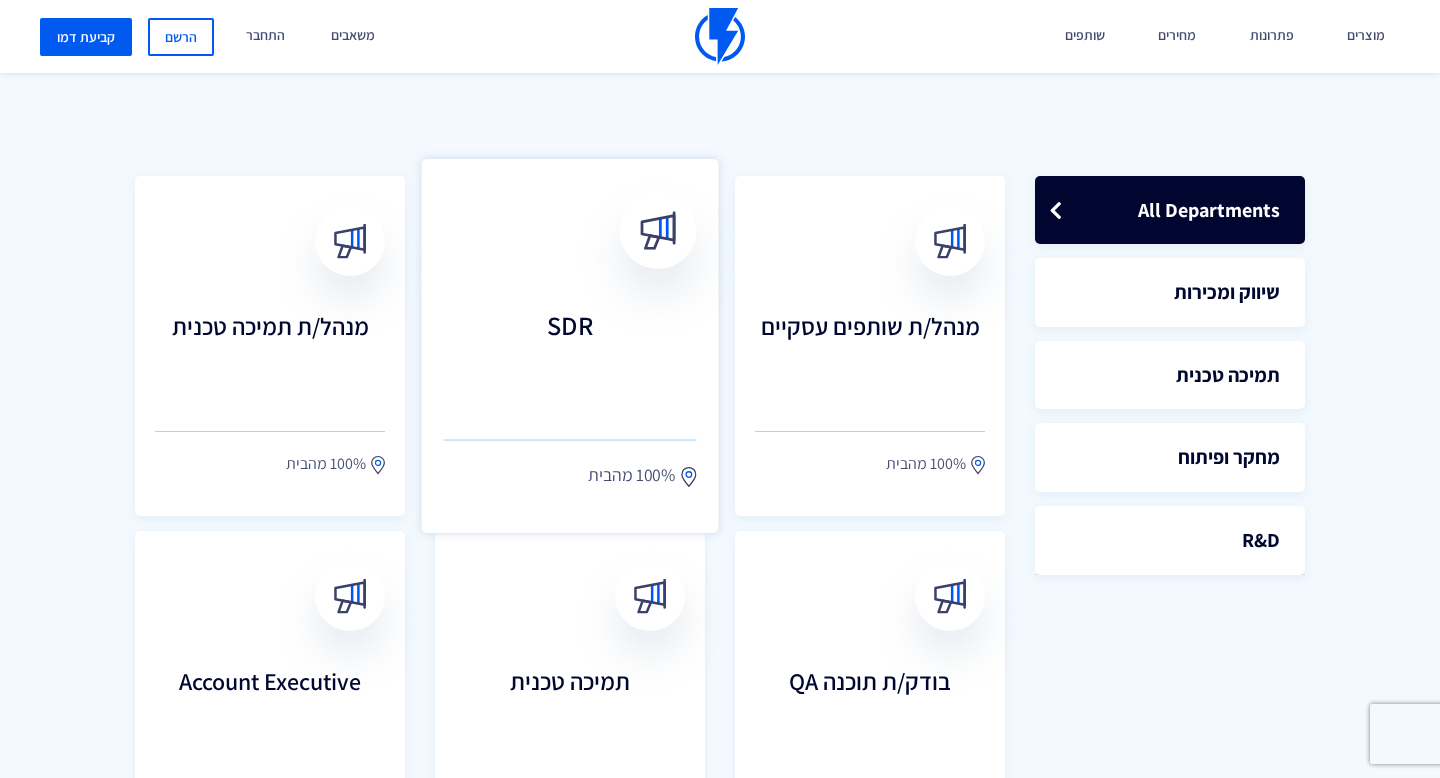 click on "SDR
100% מהבית" at bounding box center [570, 346] 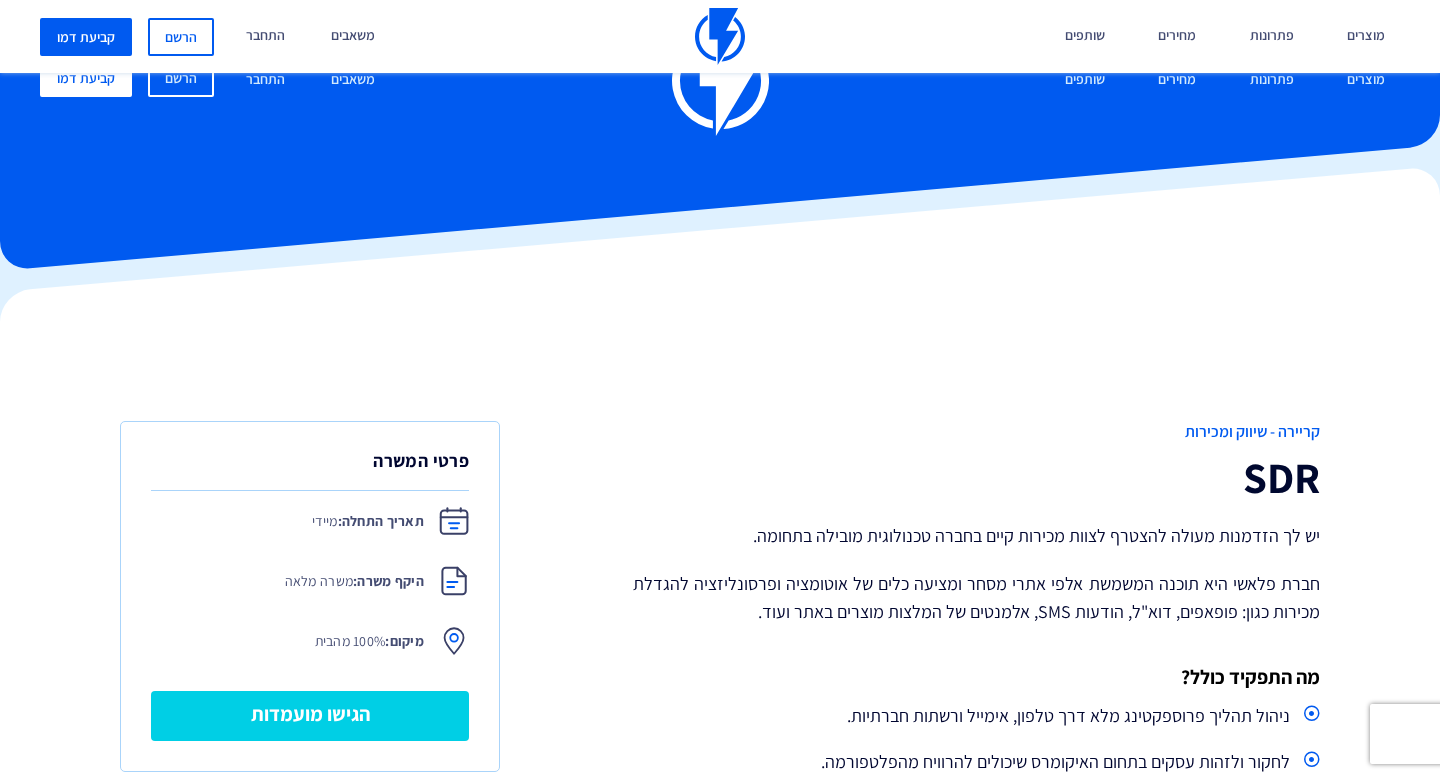scroll, scrollTop: 535, scrollLeft: 0, axis: vertical 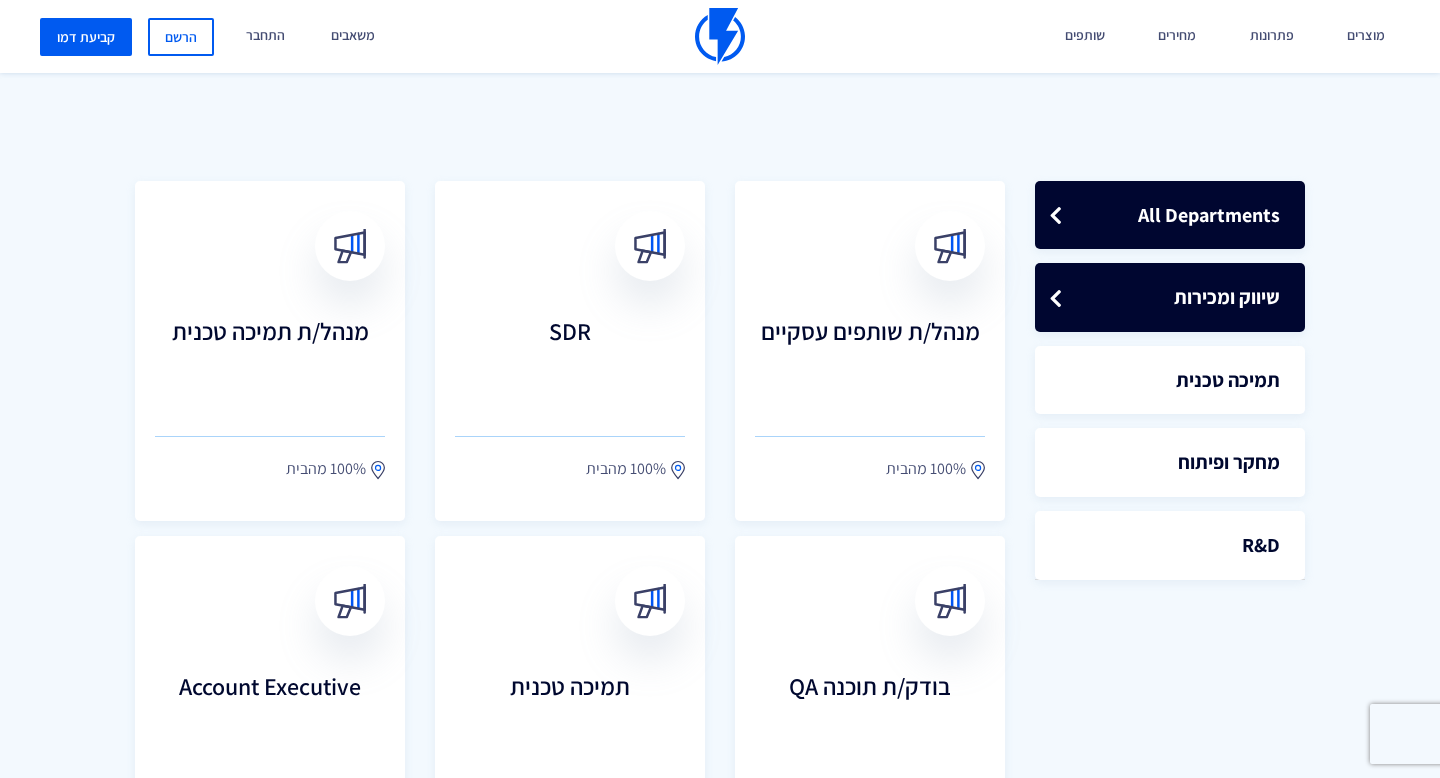 click on "שיווק ומכירות" at bounding box center [1170, 297] 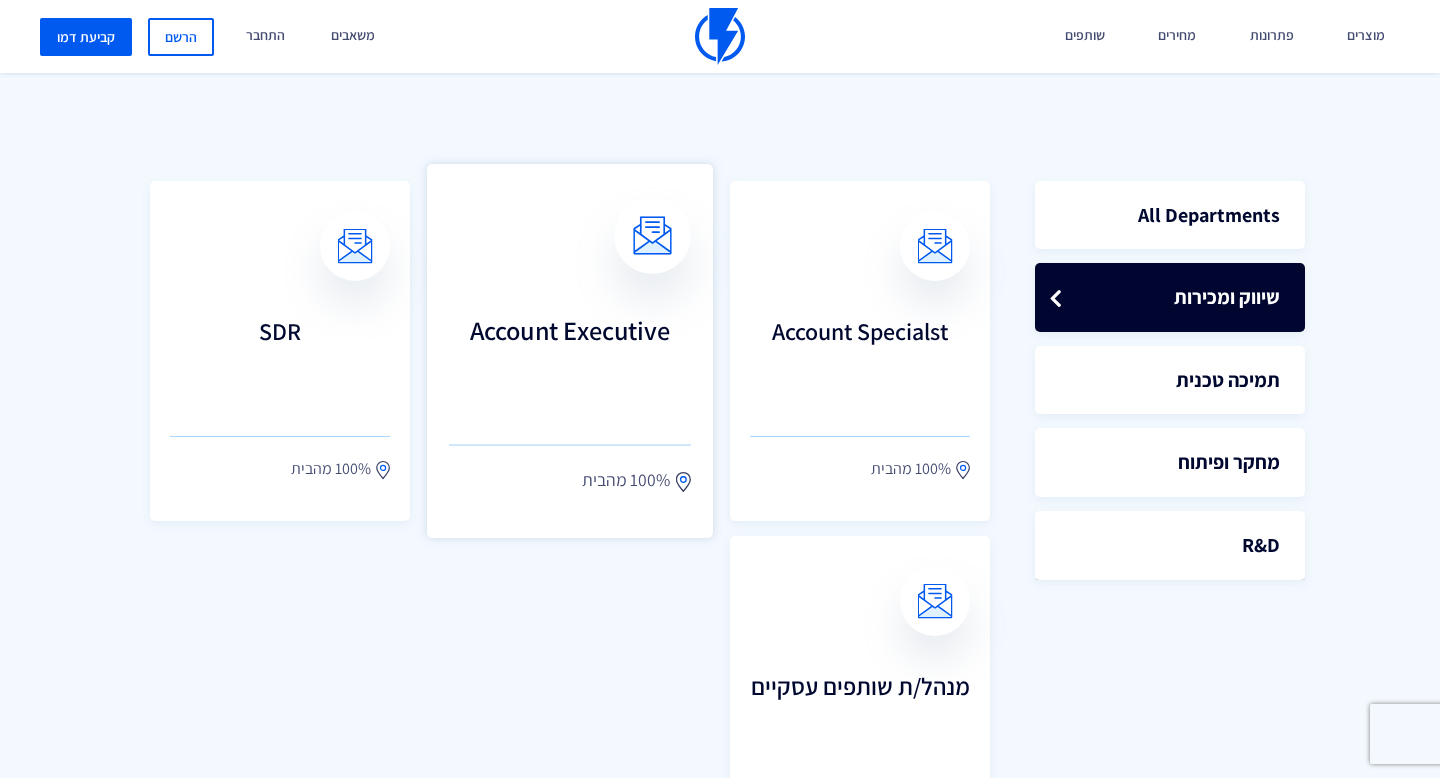 click on "Account Executive
100% מהבית" at bounding box center (570, 351) 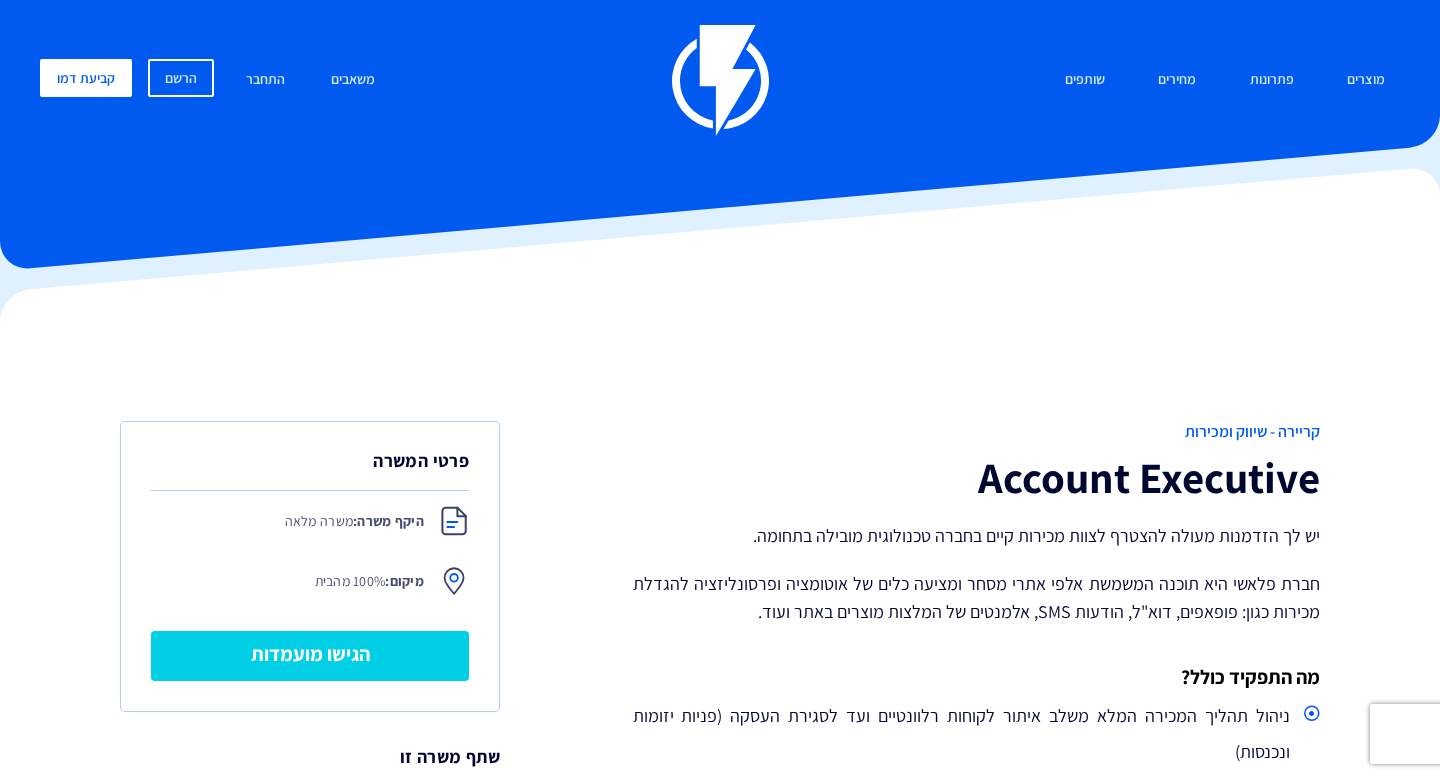 scroll, scrollTop: 278, scrollLeft: 0, axis: vertical 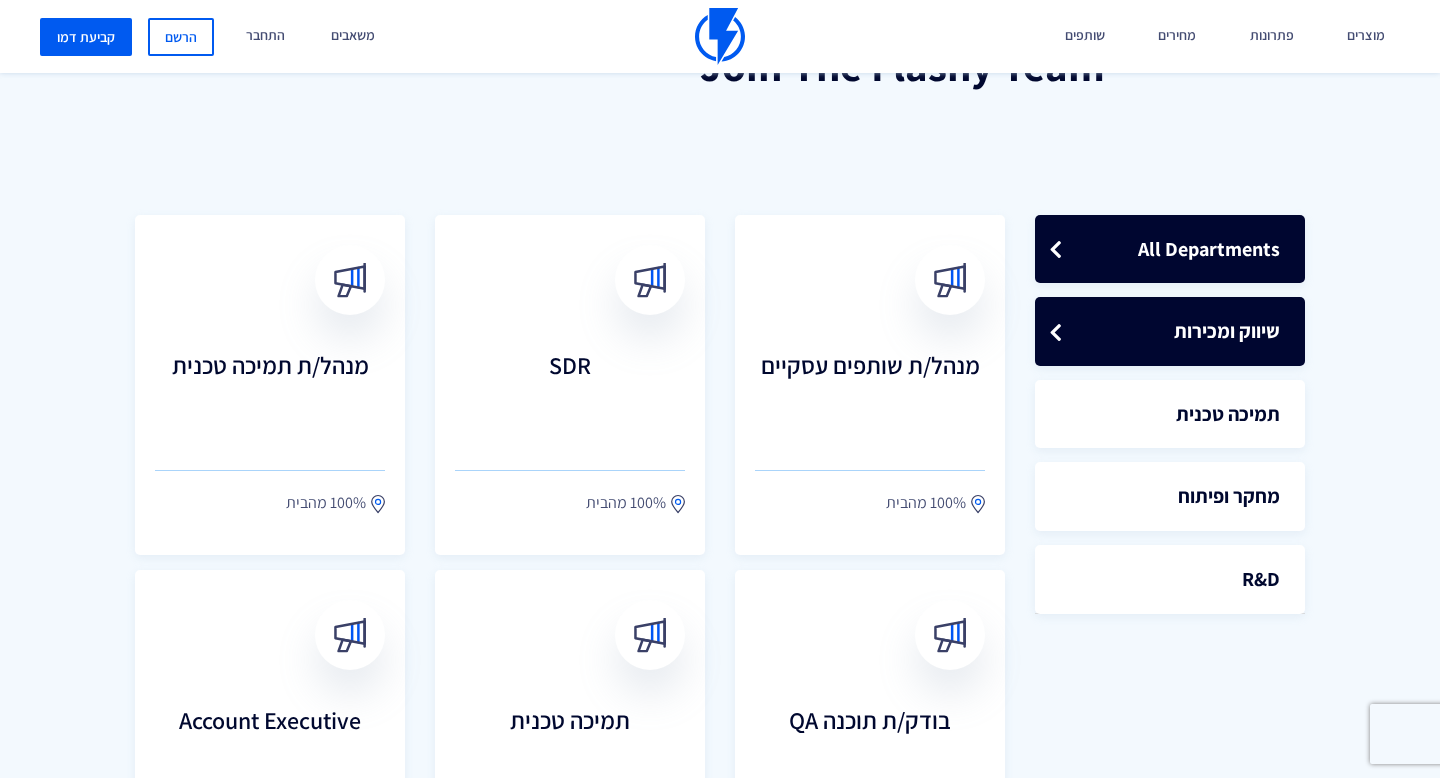 click on "שיווק ומכירות" at bounding box center [1170, 331] 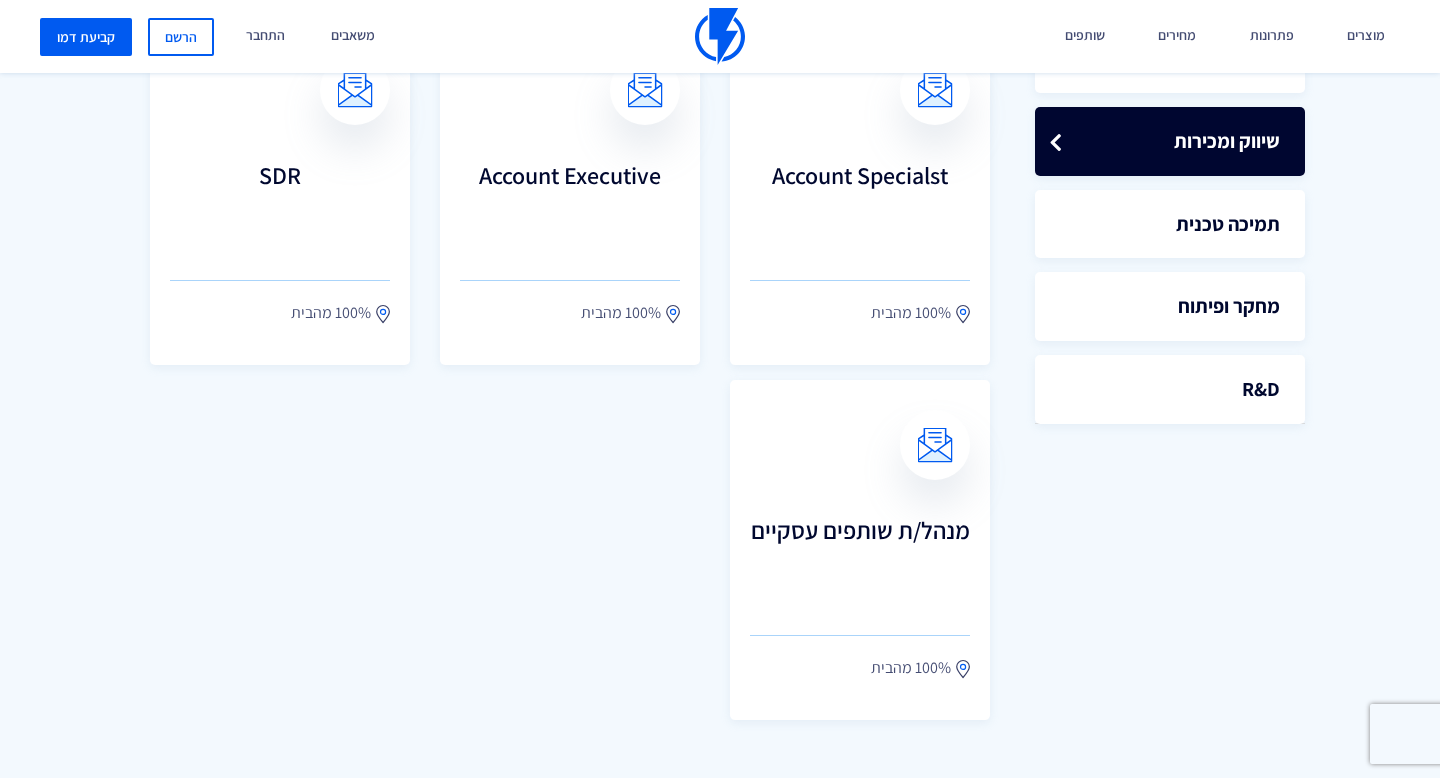scroll, scrollTop: 648, scrollLeft: 0, axis: vertical 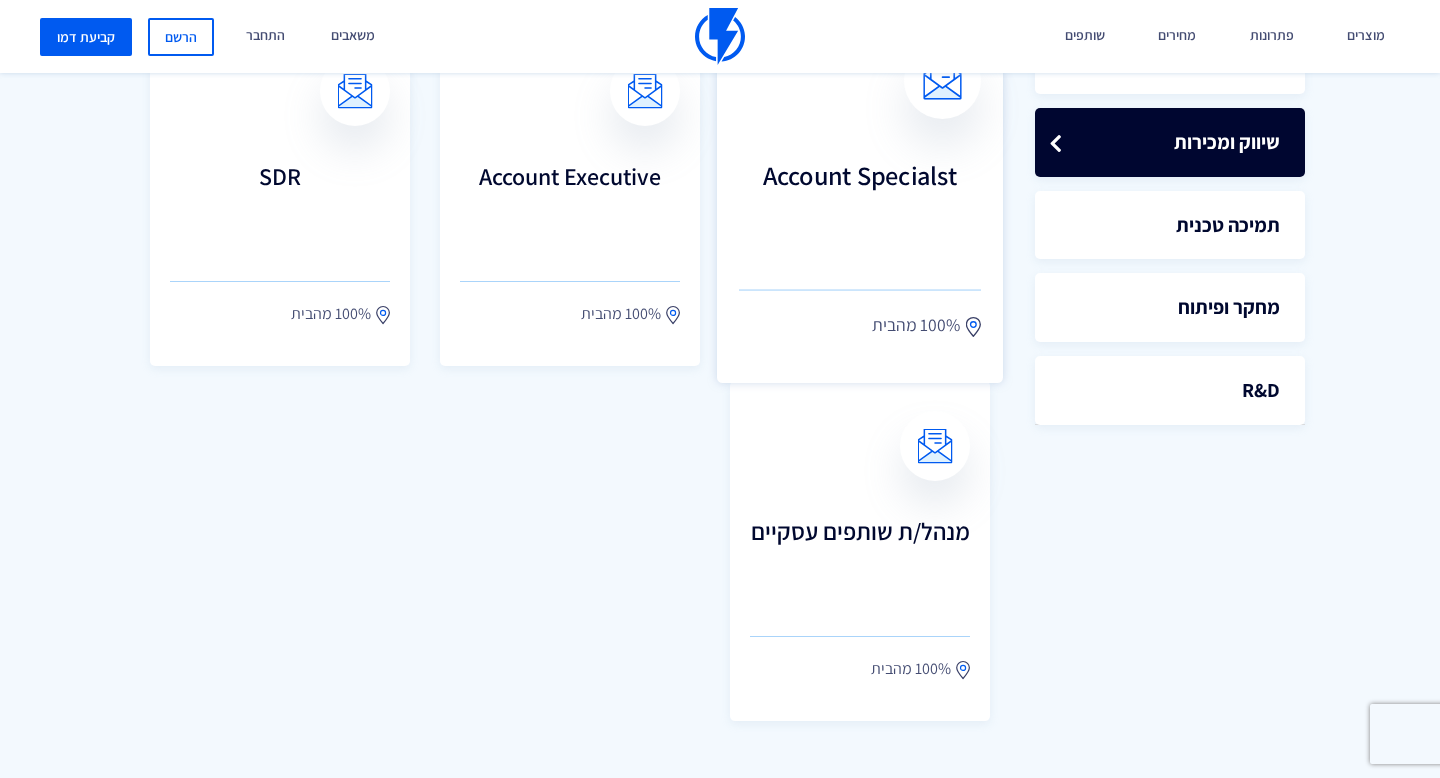 click on "Account Specialst
100% מהבית" at bounding box center [860, 196] 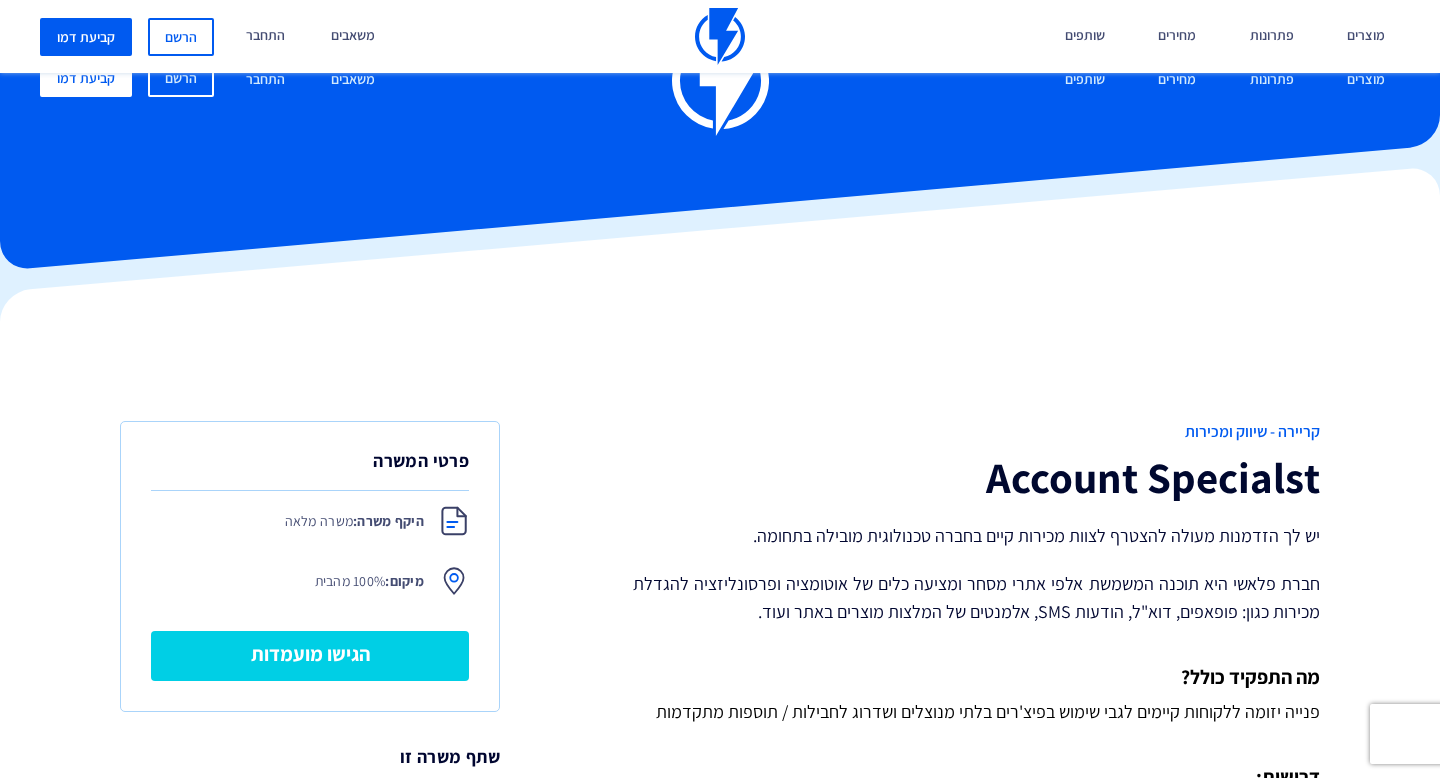 scroll, scrollTop: 459, scrollLeft: 0, axis: vertical 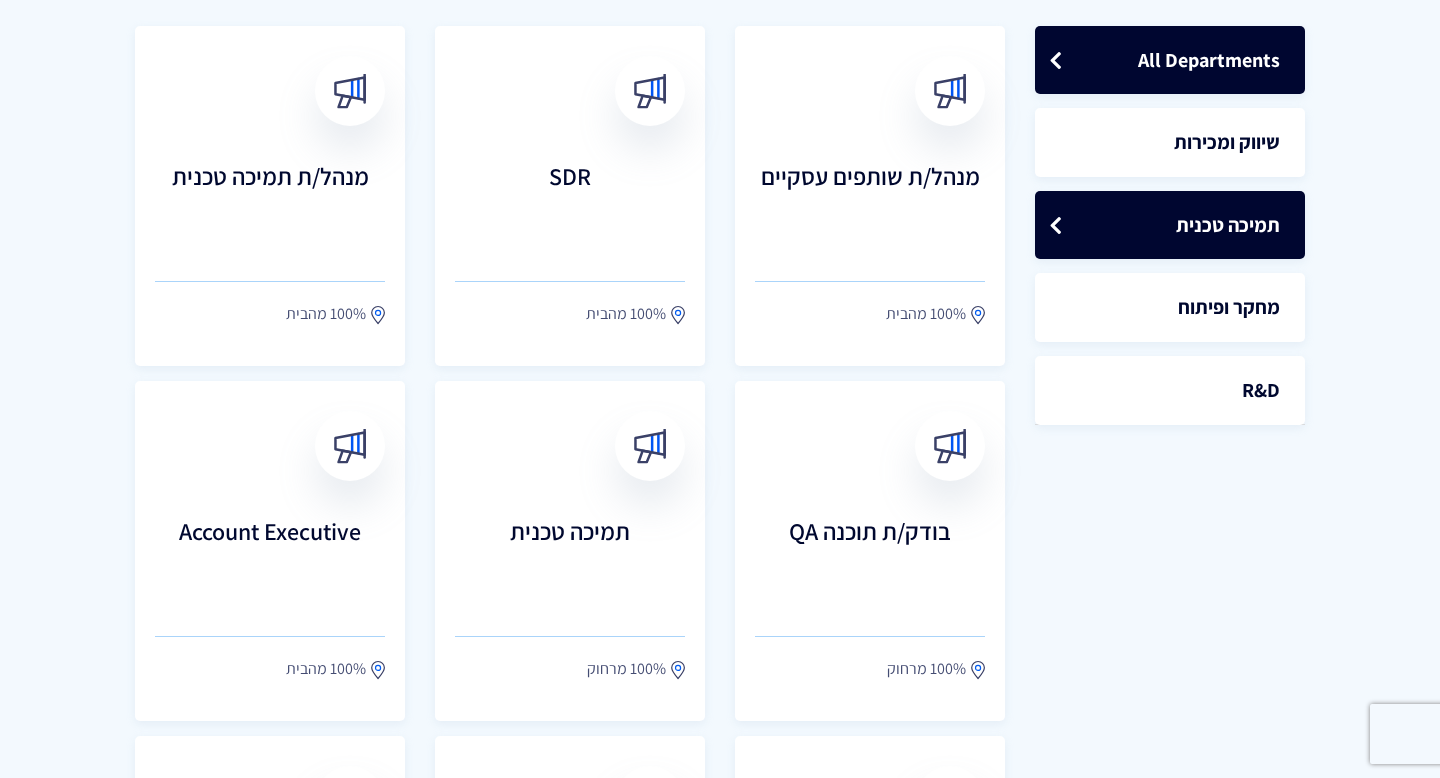 click on "תמיכה טכנית" at bounding box center [1170, 225] 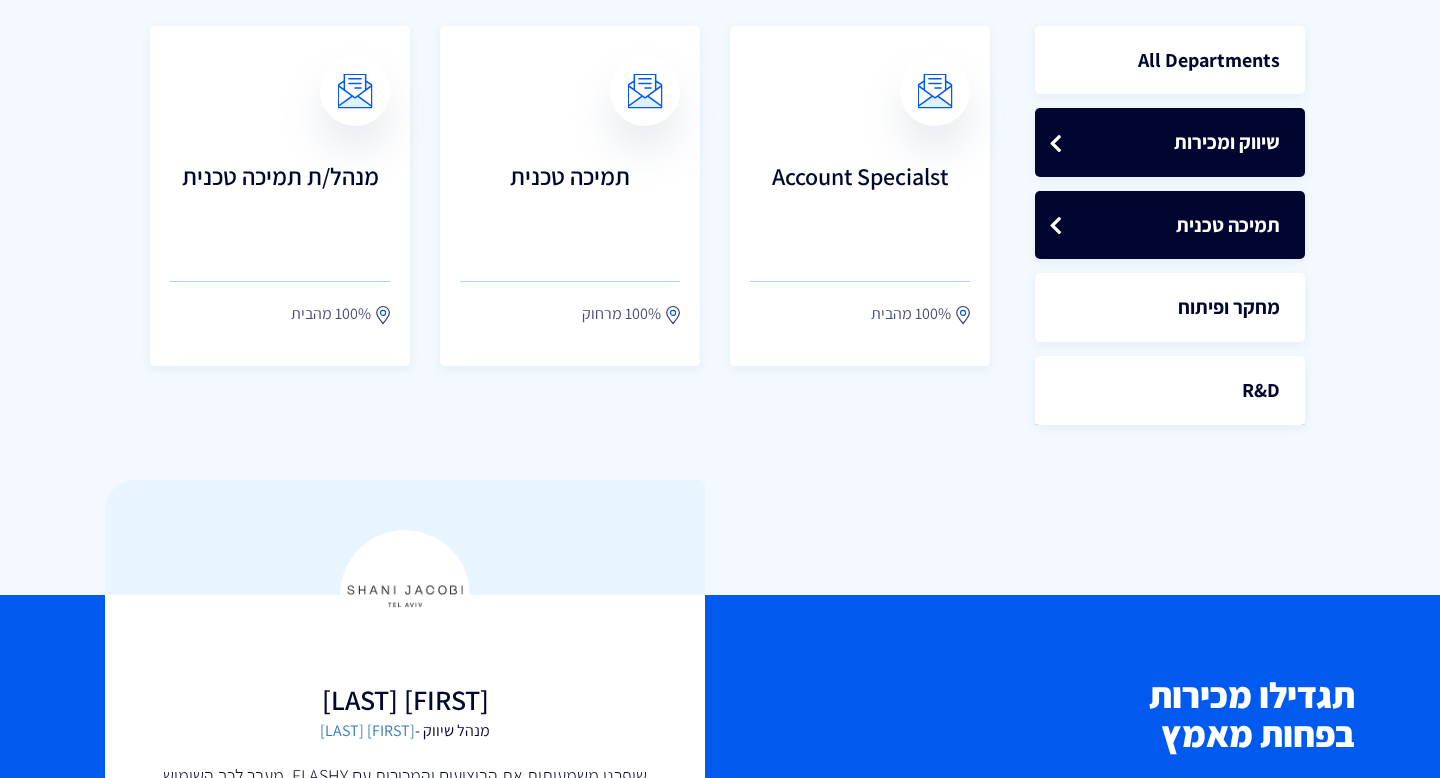 click on "שיווק ומכירות" at bounding box center [1170, 142] 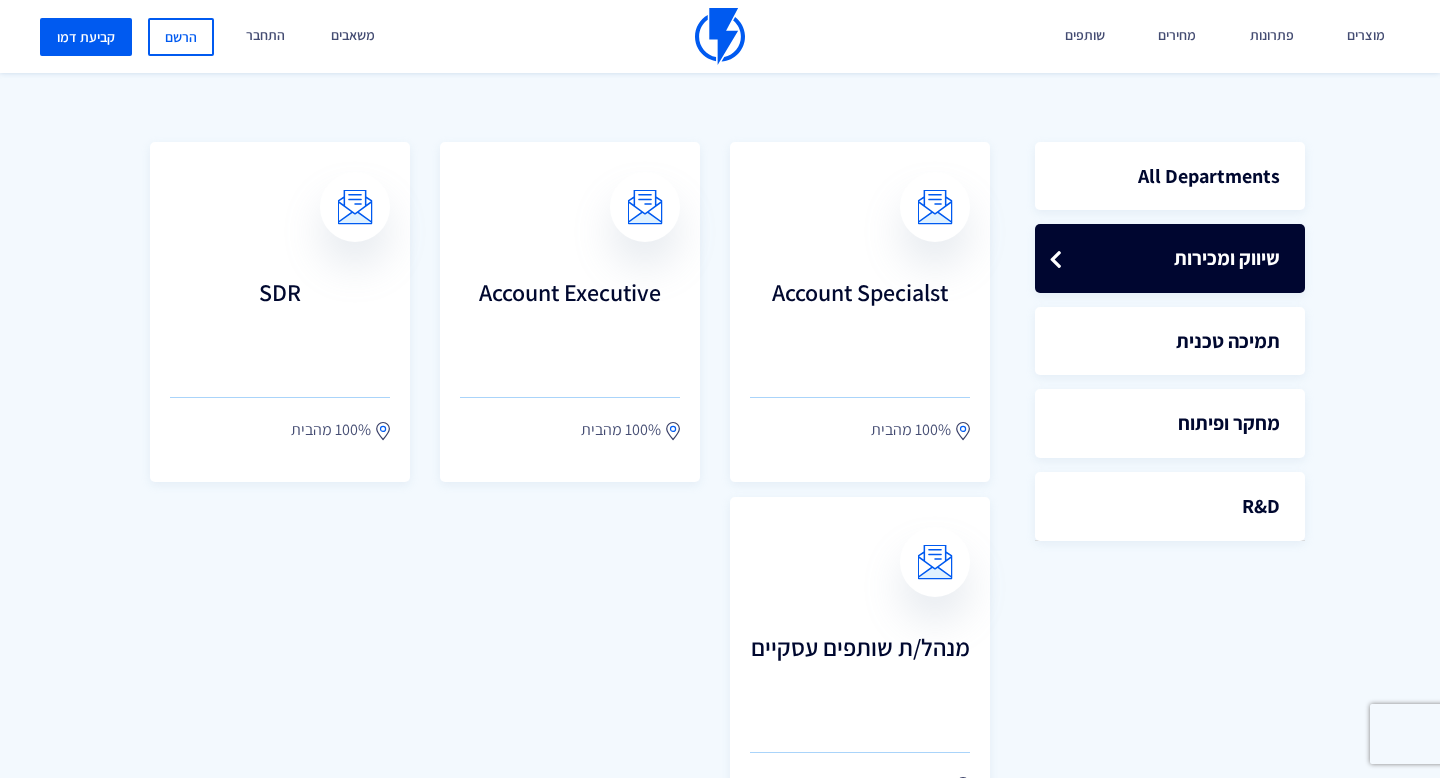 scroll, scrollTop: 526, scrollLeft: 0, axis: vertical 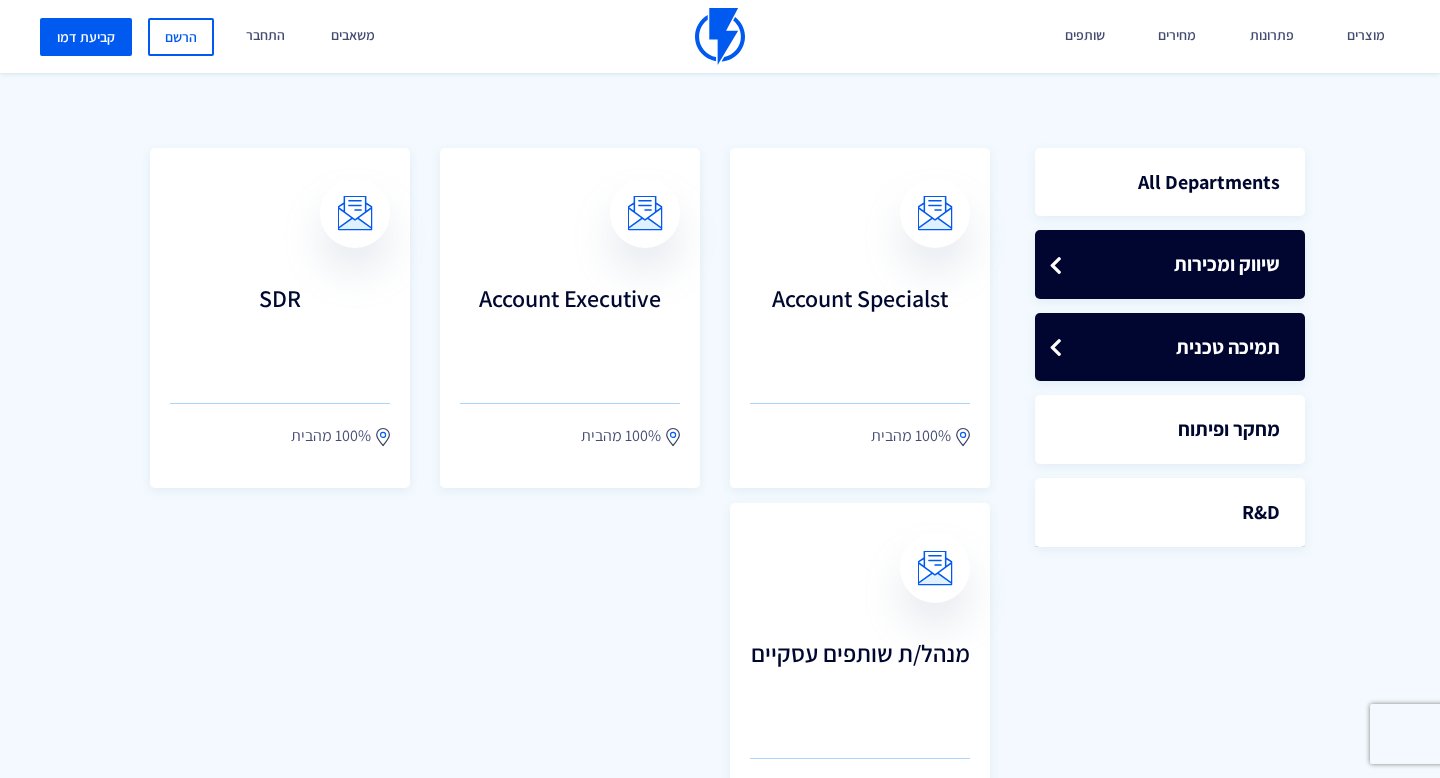 click on "תמיכה טכנית" at bounding box center (1170, 347) 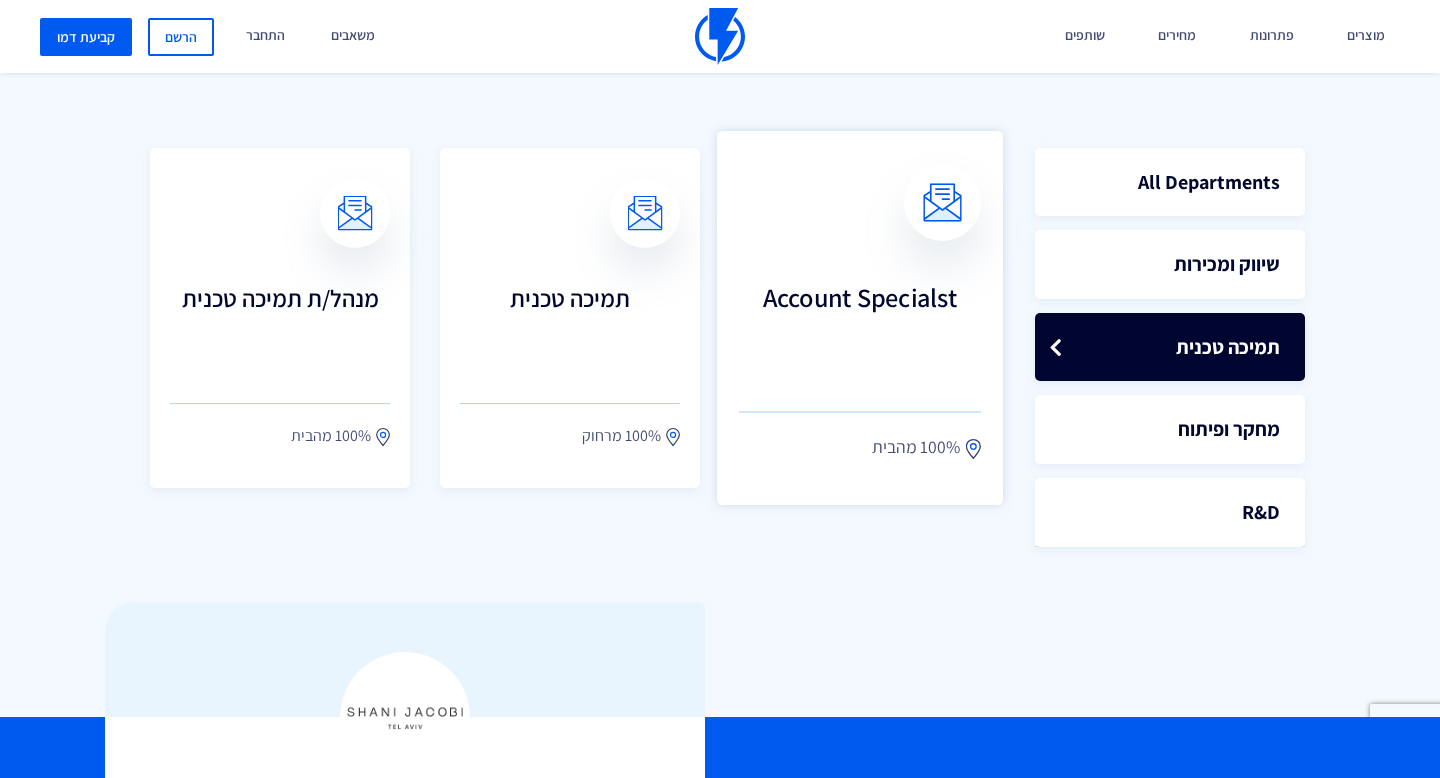 click on "Account Specialst" at bounding box center (860, 326) 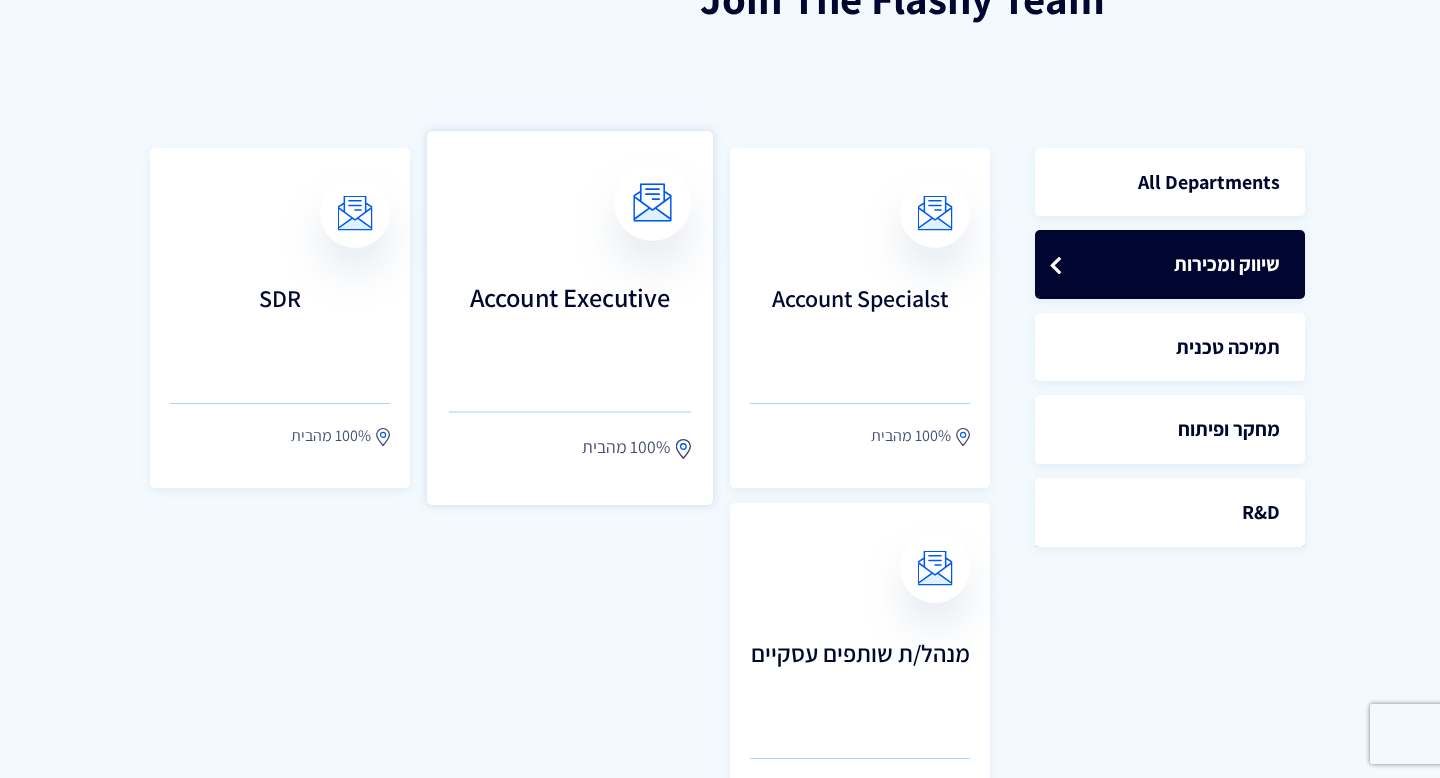 scroll, scrollTop: 526, scrollLeft: 0, axis: vertical 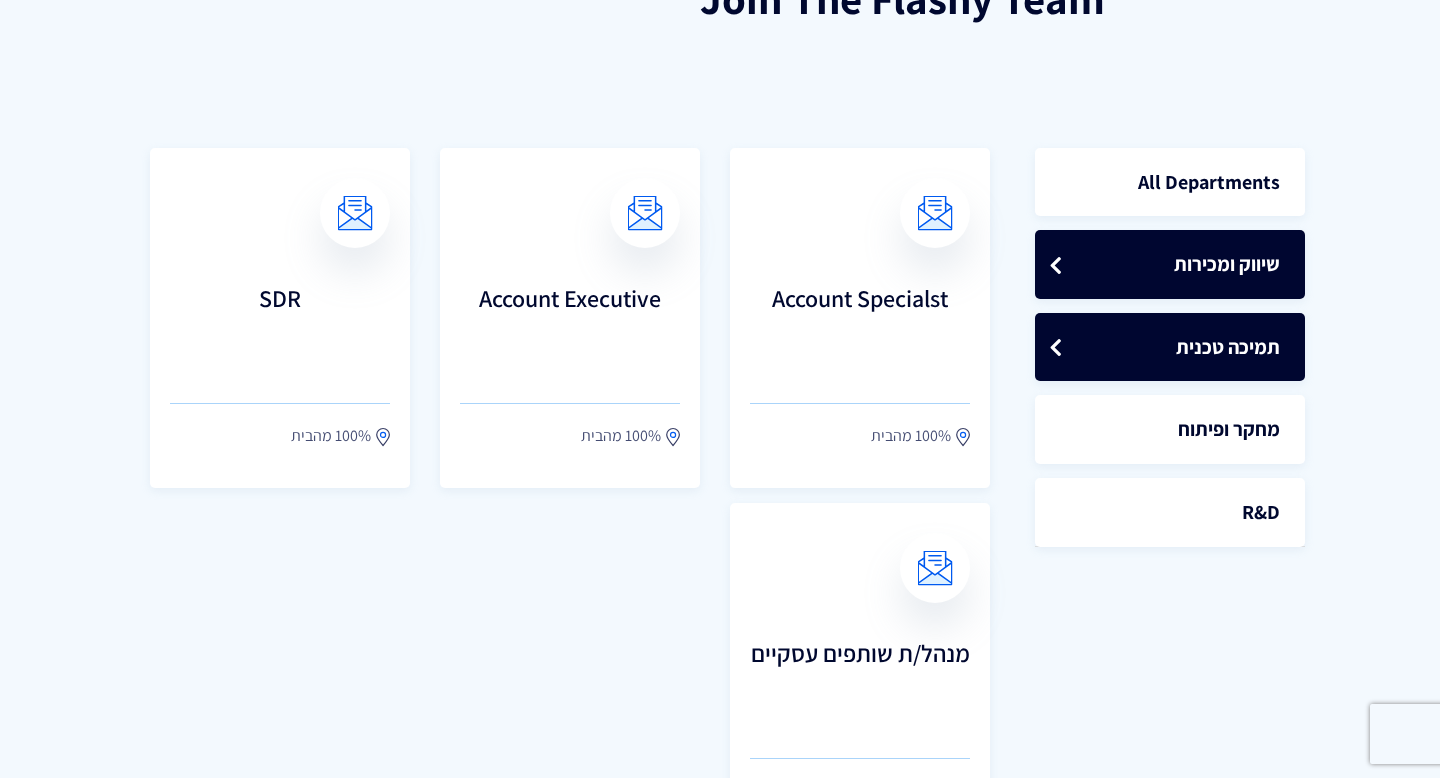 click on "תמיכה טכנית" at bounding box center (1170, 347) 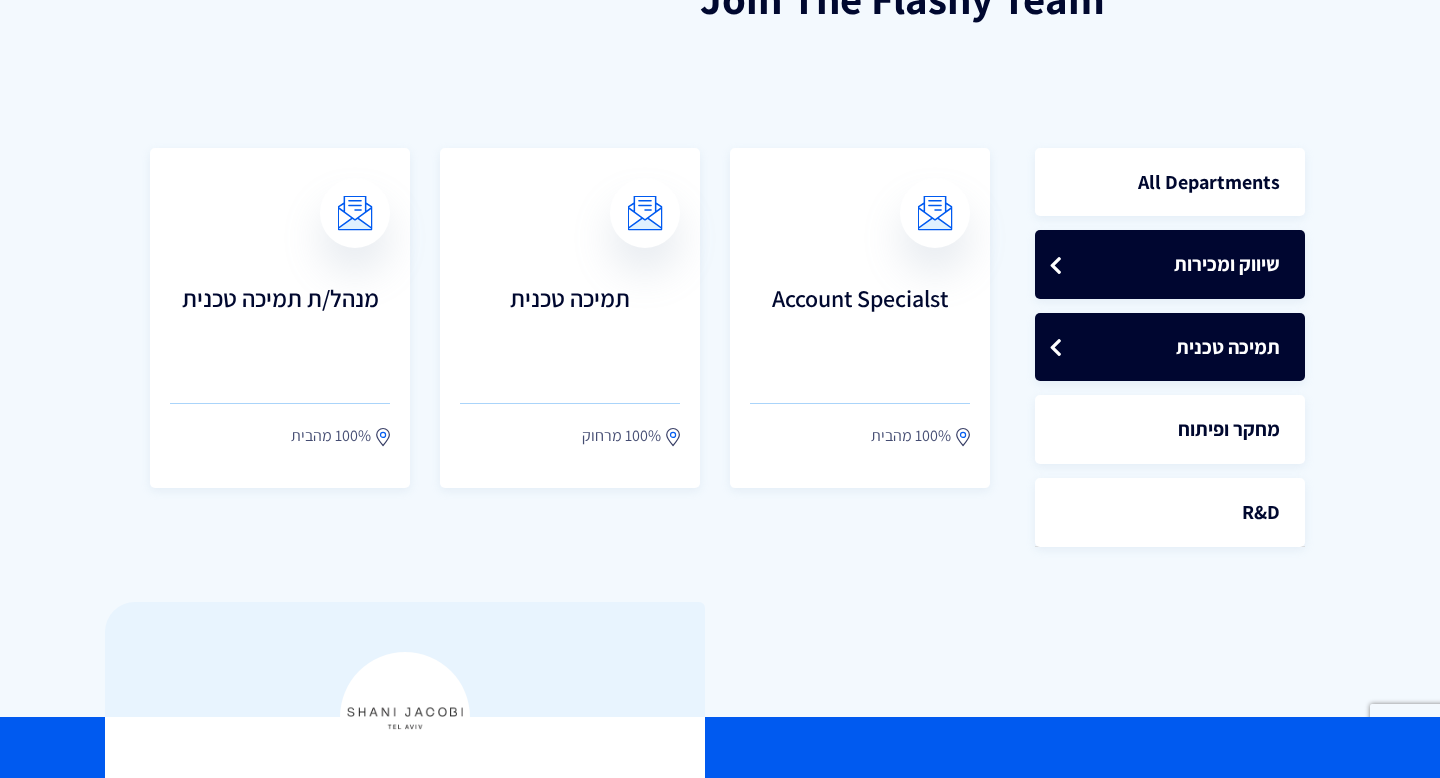 click on "שיווק ומכירות" at bounding box center [1170, 264] 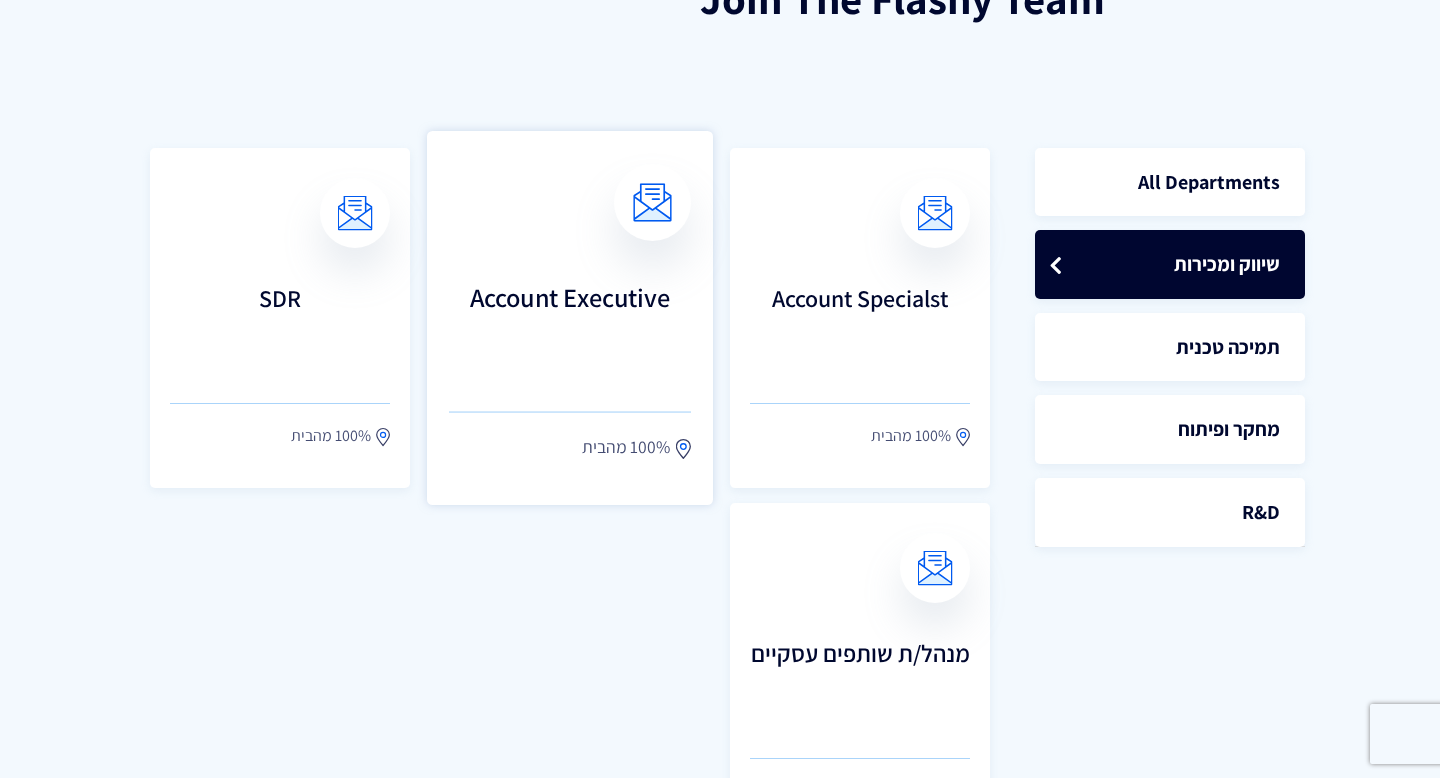 click on "Account Executive" at bounding box center (570, 326) 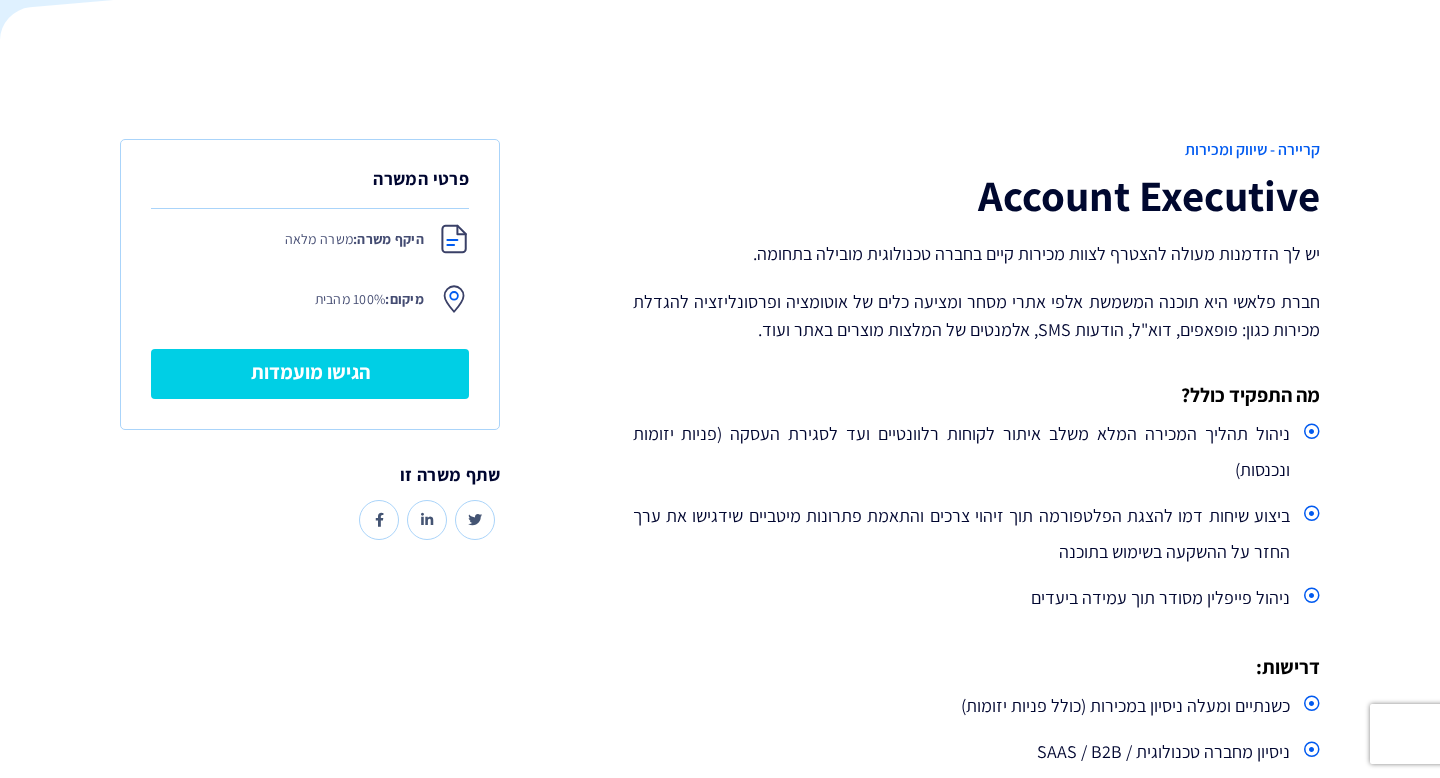 scroll, scrollTop: 303, scrollLeft: 0, axis: vertical 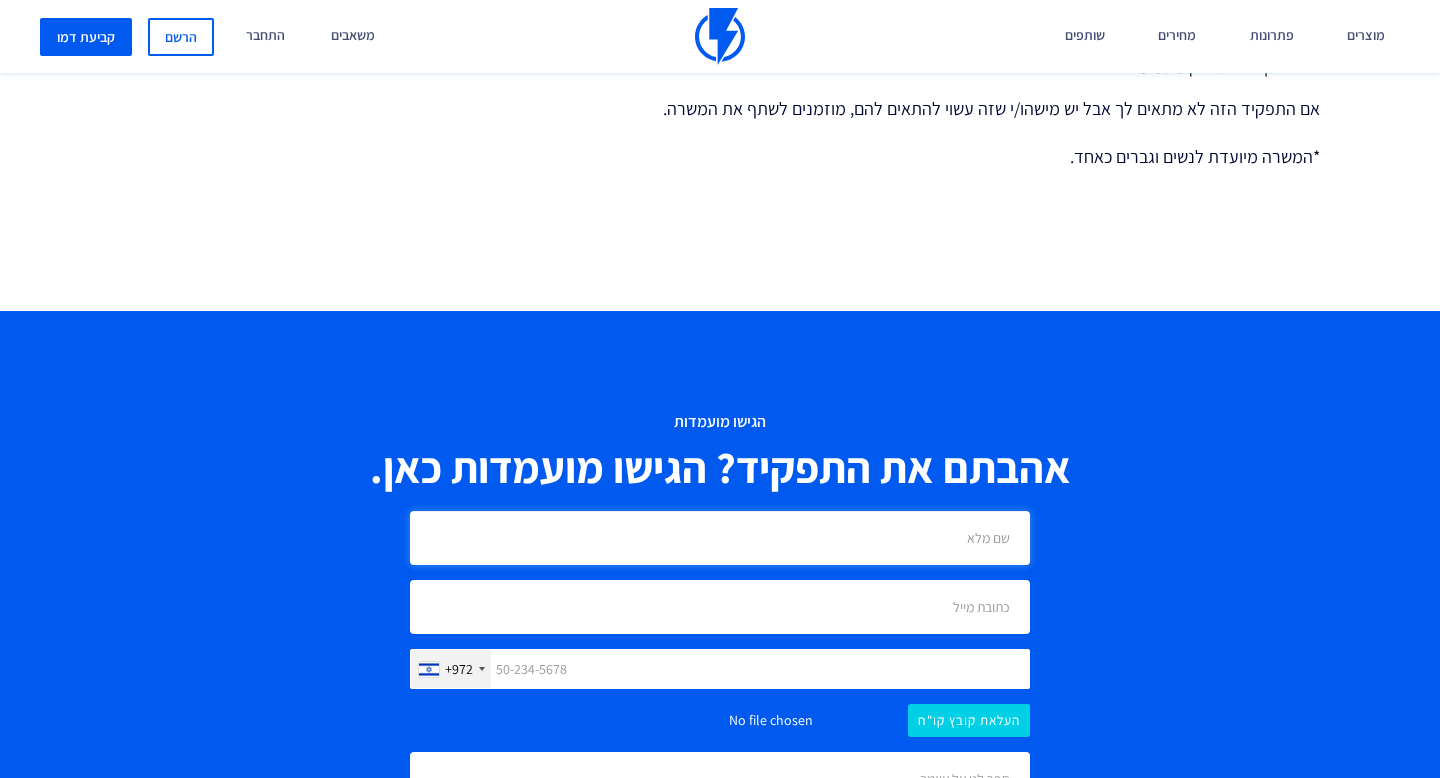 click at bounding box center [720, 538] 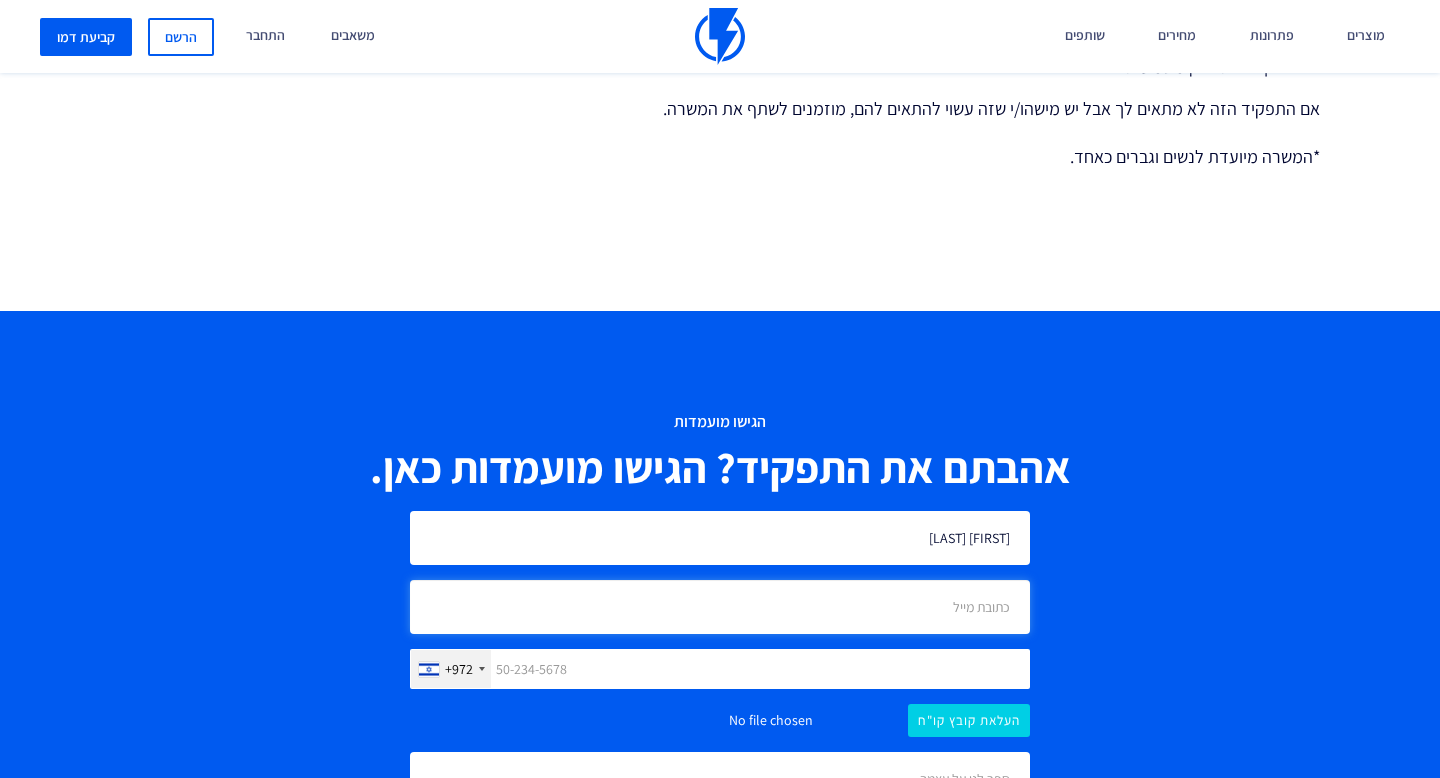 type on "[EMAIL]" 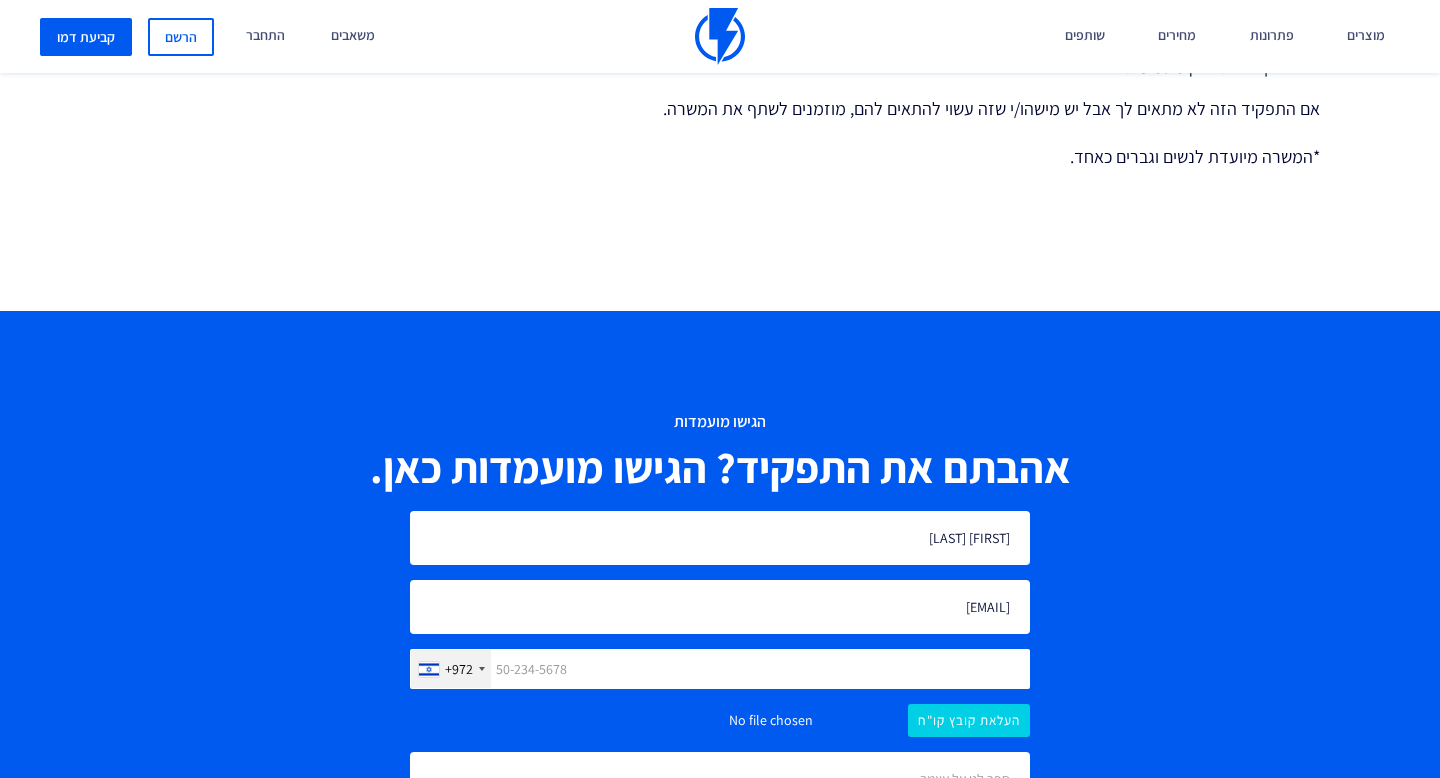 type on "[PHONE]" 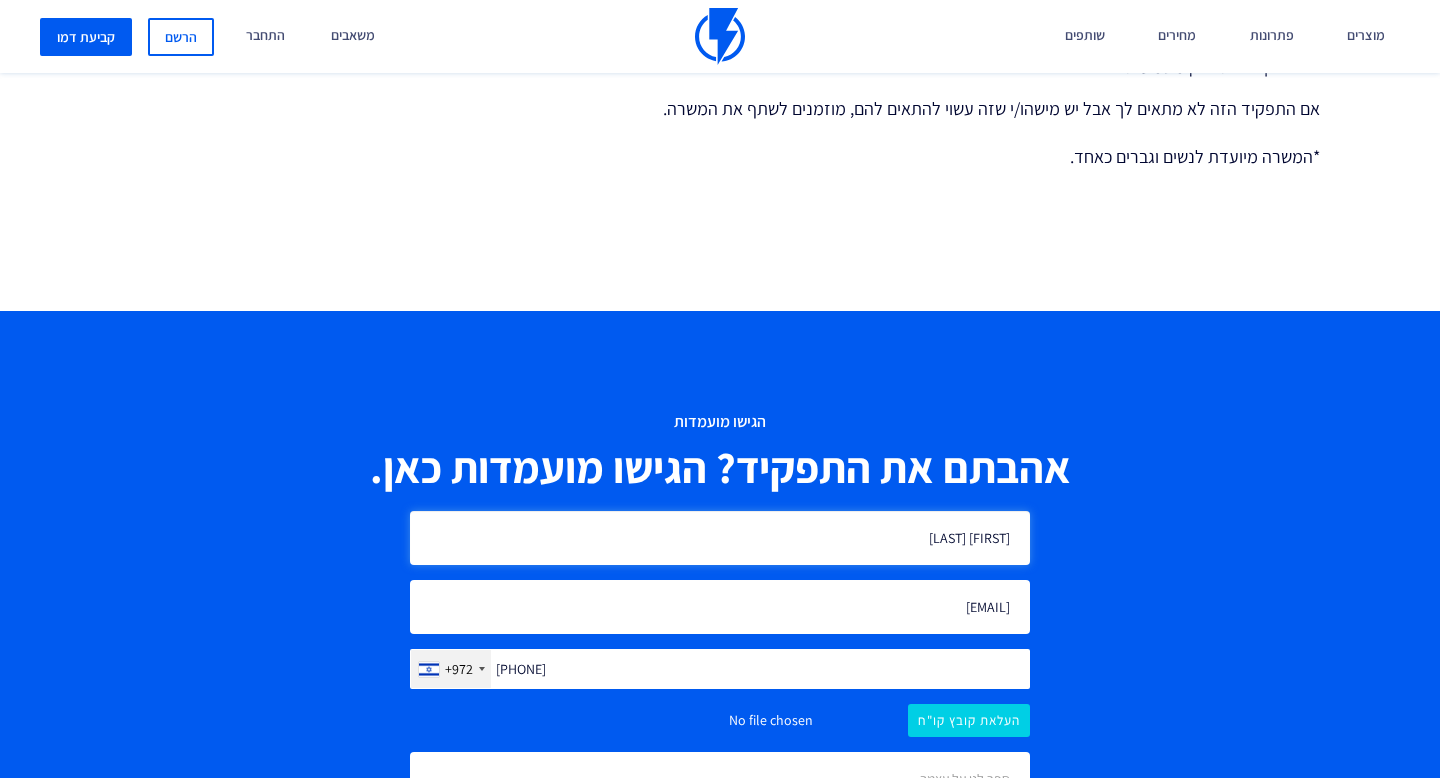 click on "[FIRST] [LAST]" at bounding box center [720, 538] 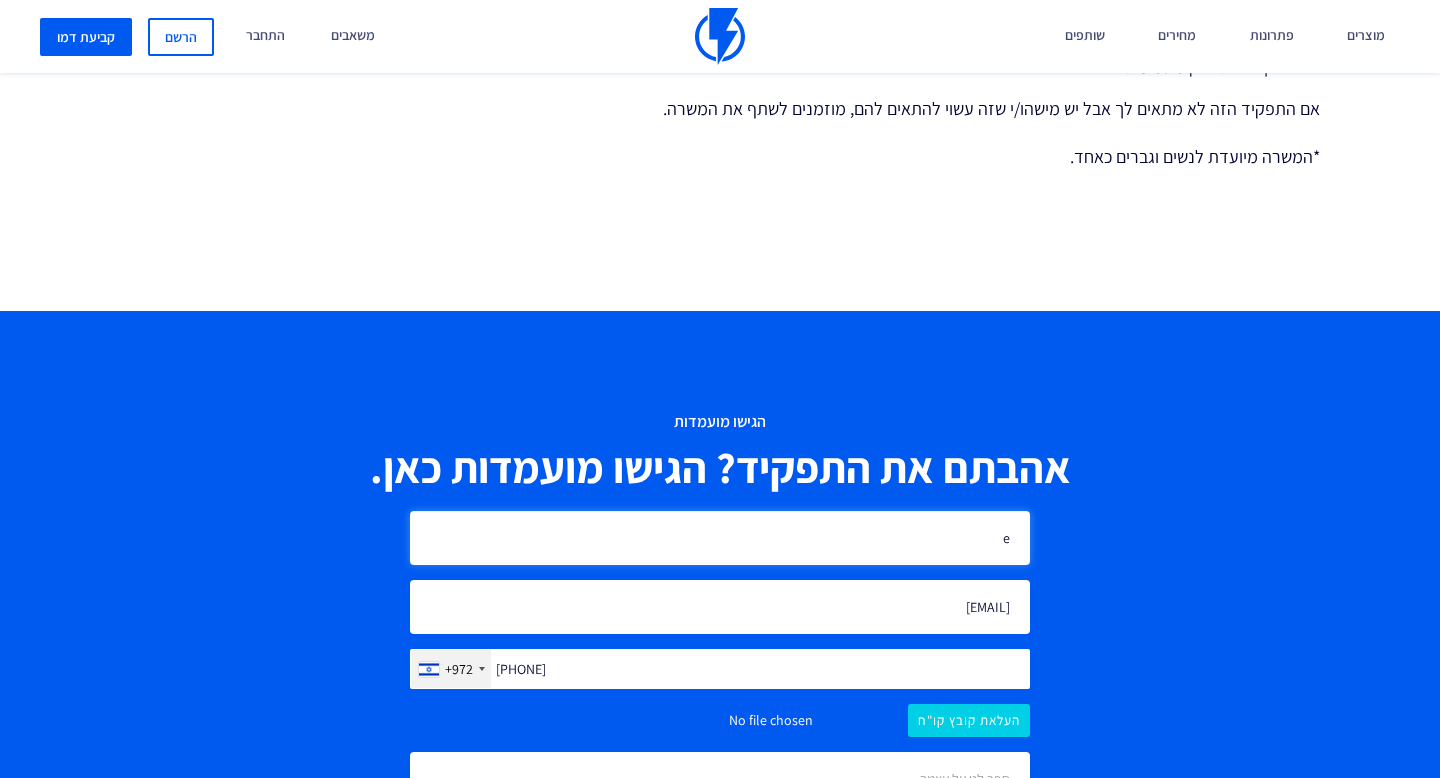 type on "Eyal Stoleru" 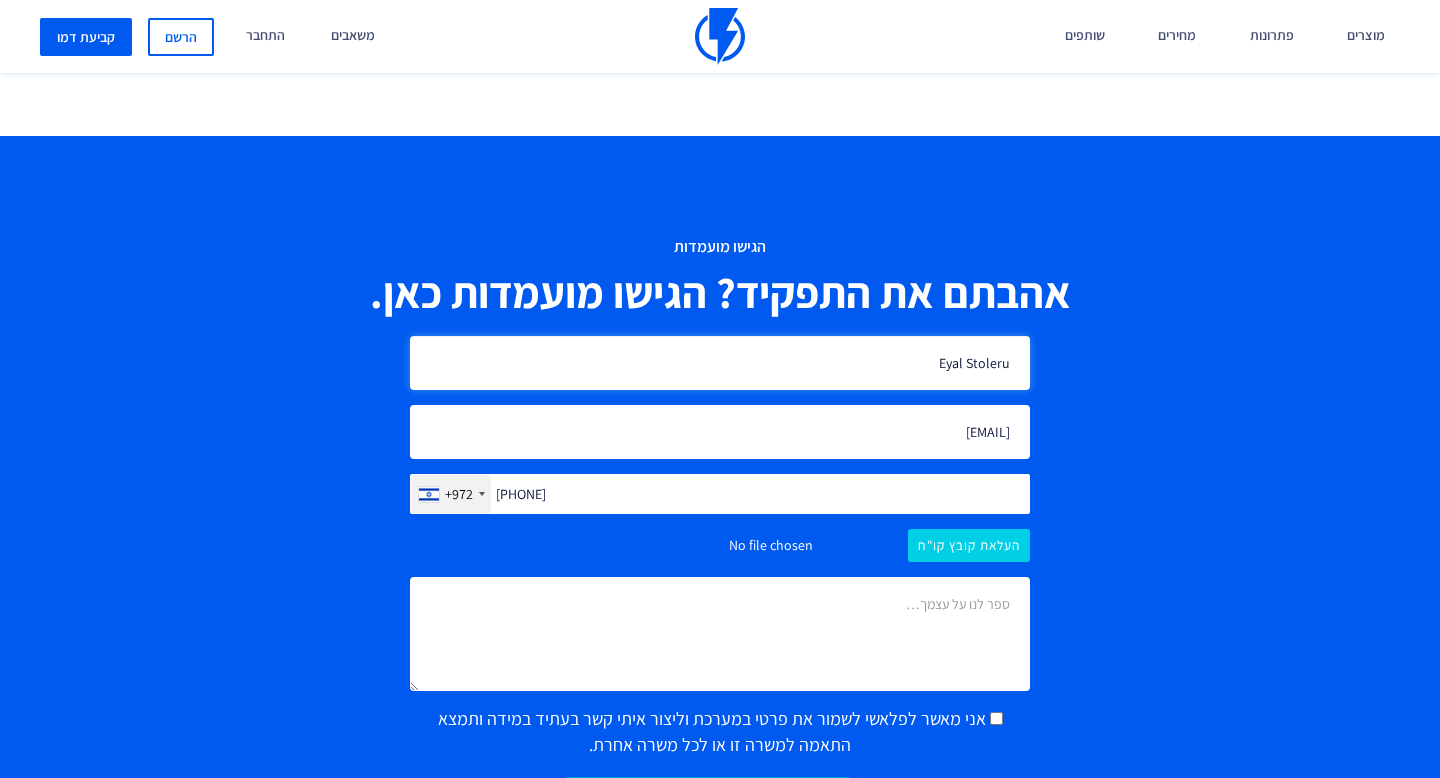 scroll, scrollTop: 1287, scrollLeft: 0, axis: vertical 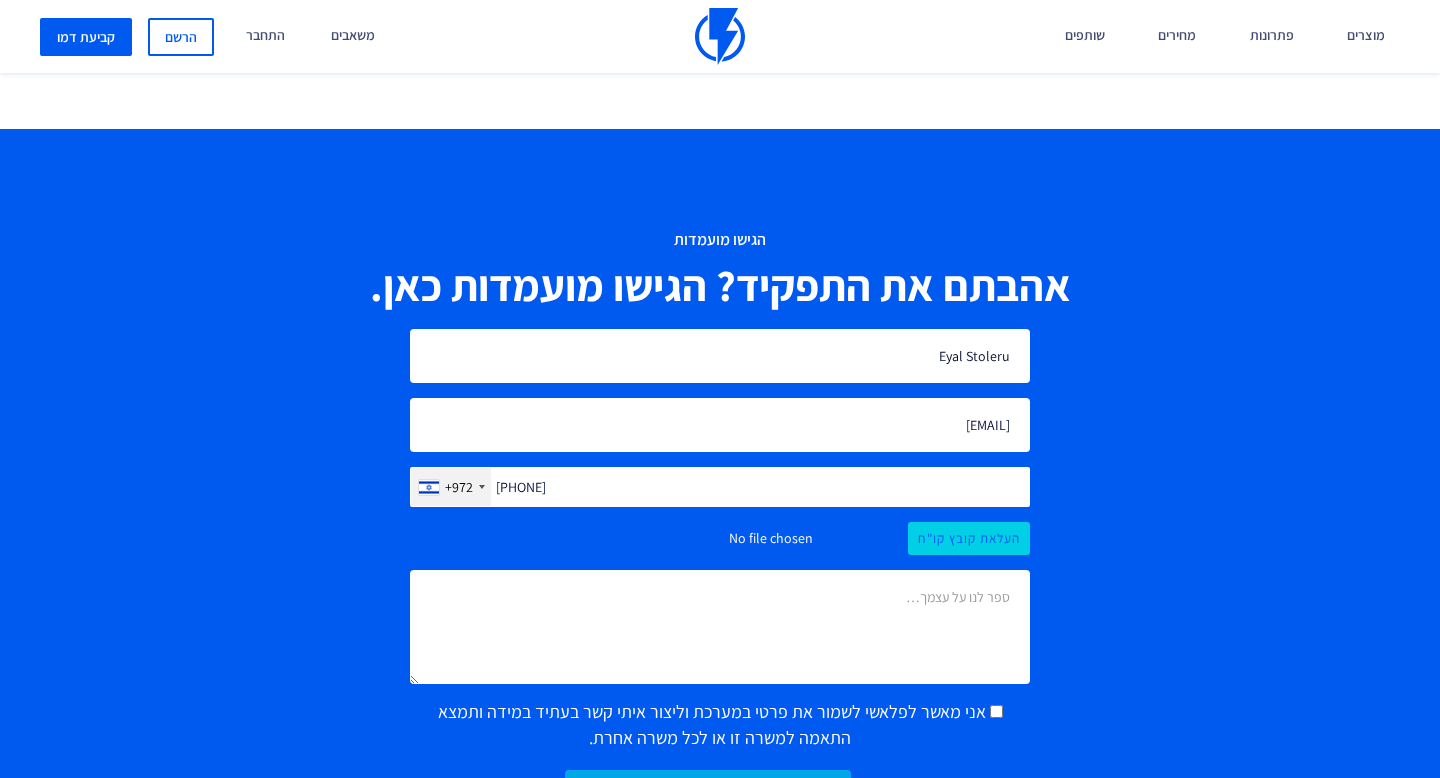 click at bounding box center [720, 538] 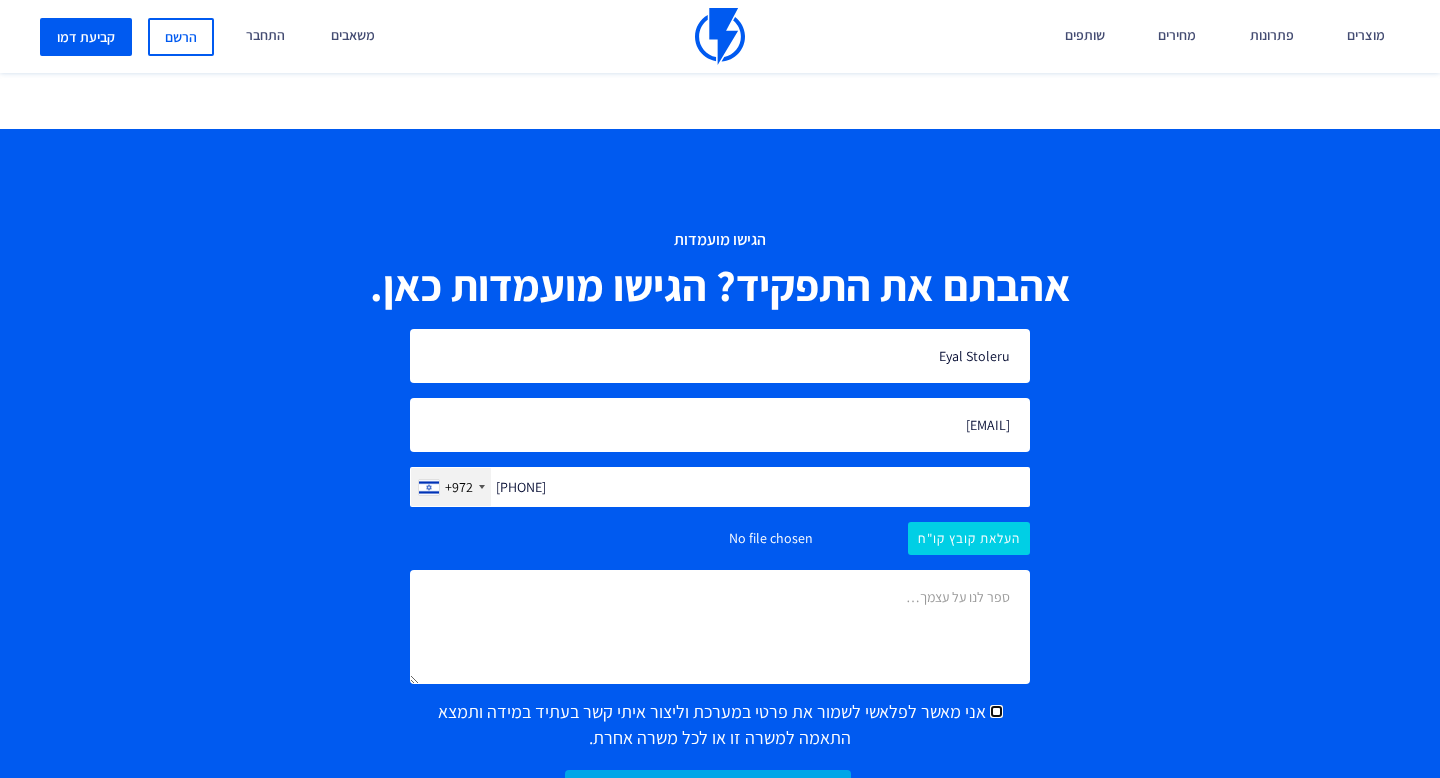 click on "אני מאשר לפלאשי לשמור את פרטי במערכת וליצור איתי קשר בעתיד במידה ותמצא התאמה למשרה זו או לכל משרה אחרת." at bounding box center [996, 711] 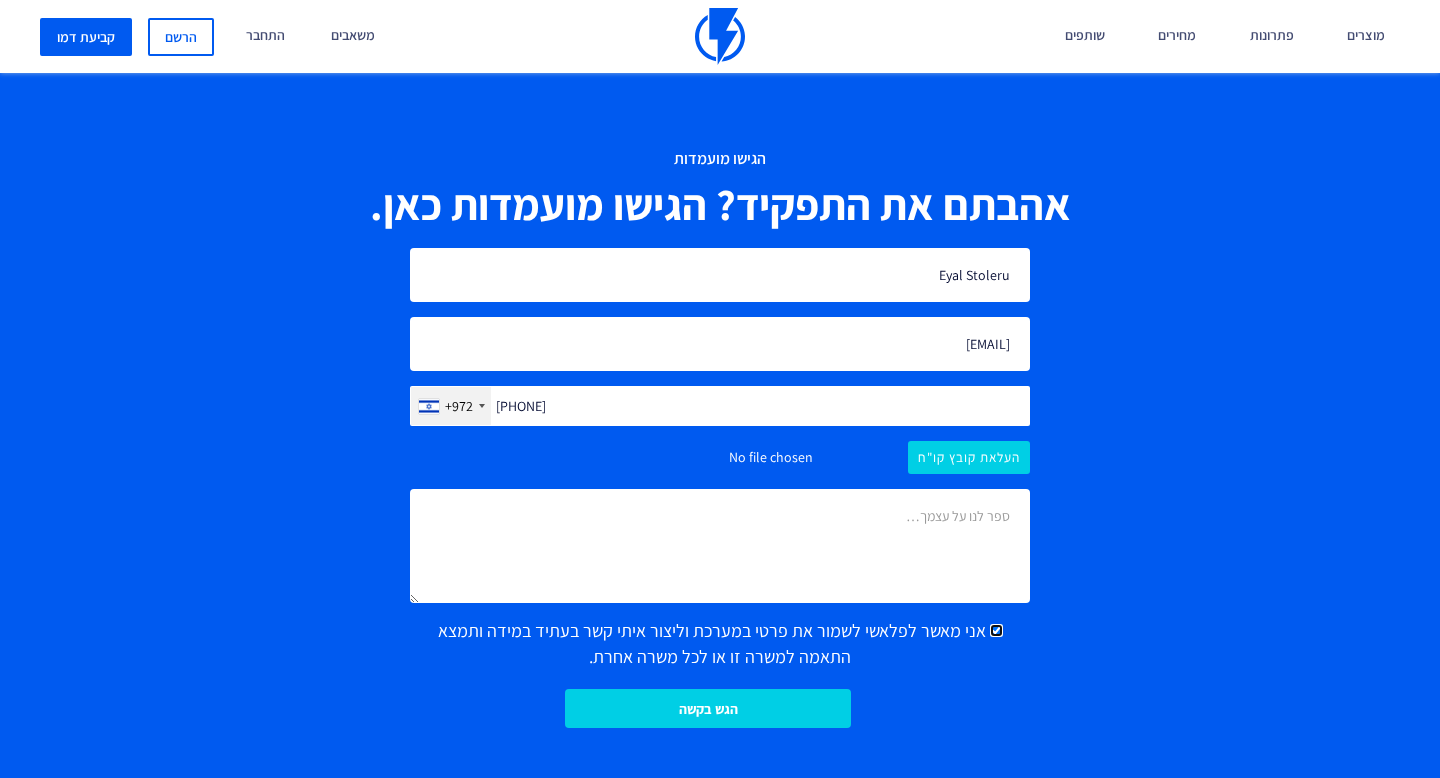 scroll, scrollTop: 1371, scrollLeft: 0, axis: vertical 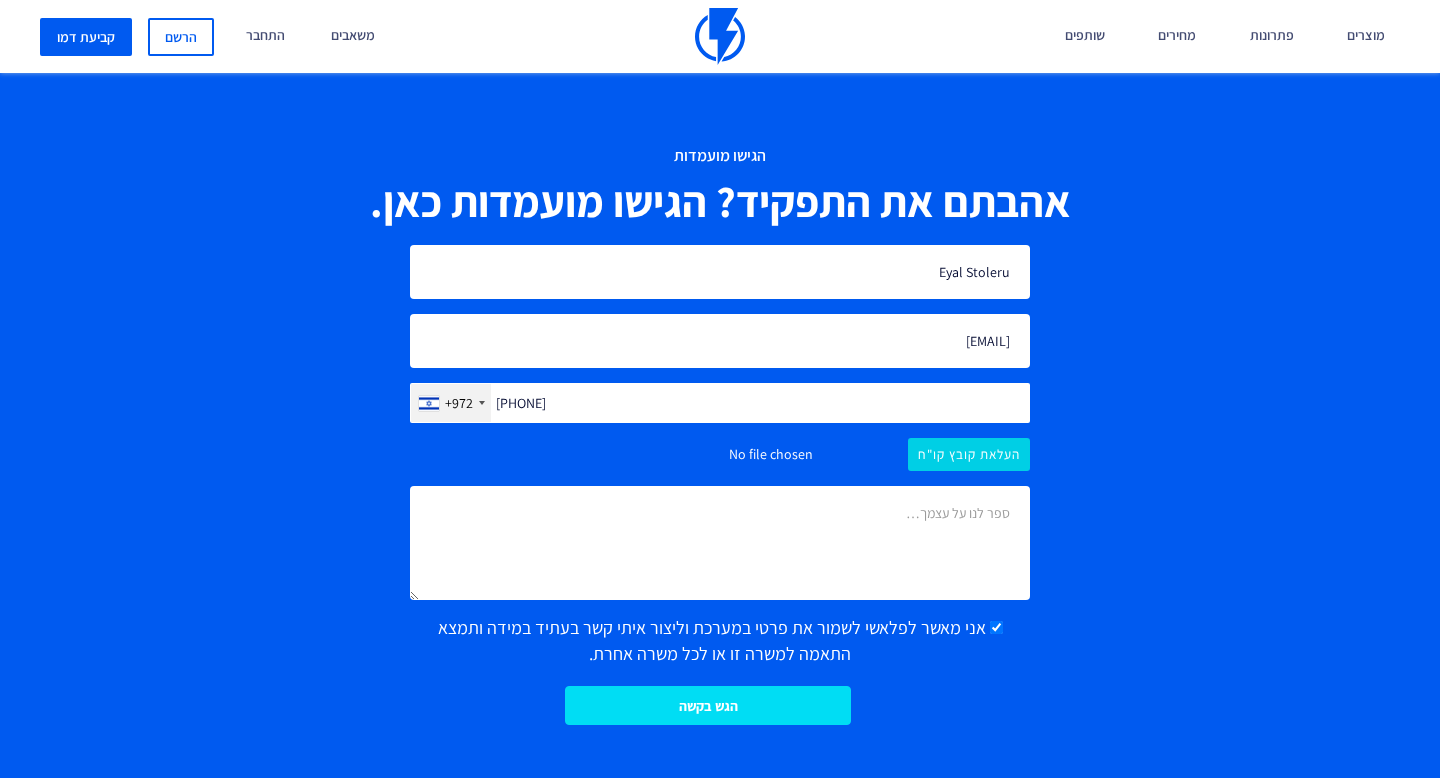 click on "הגש בקשה" at bounding box center (708, 705) 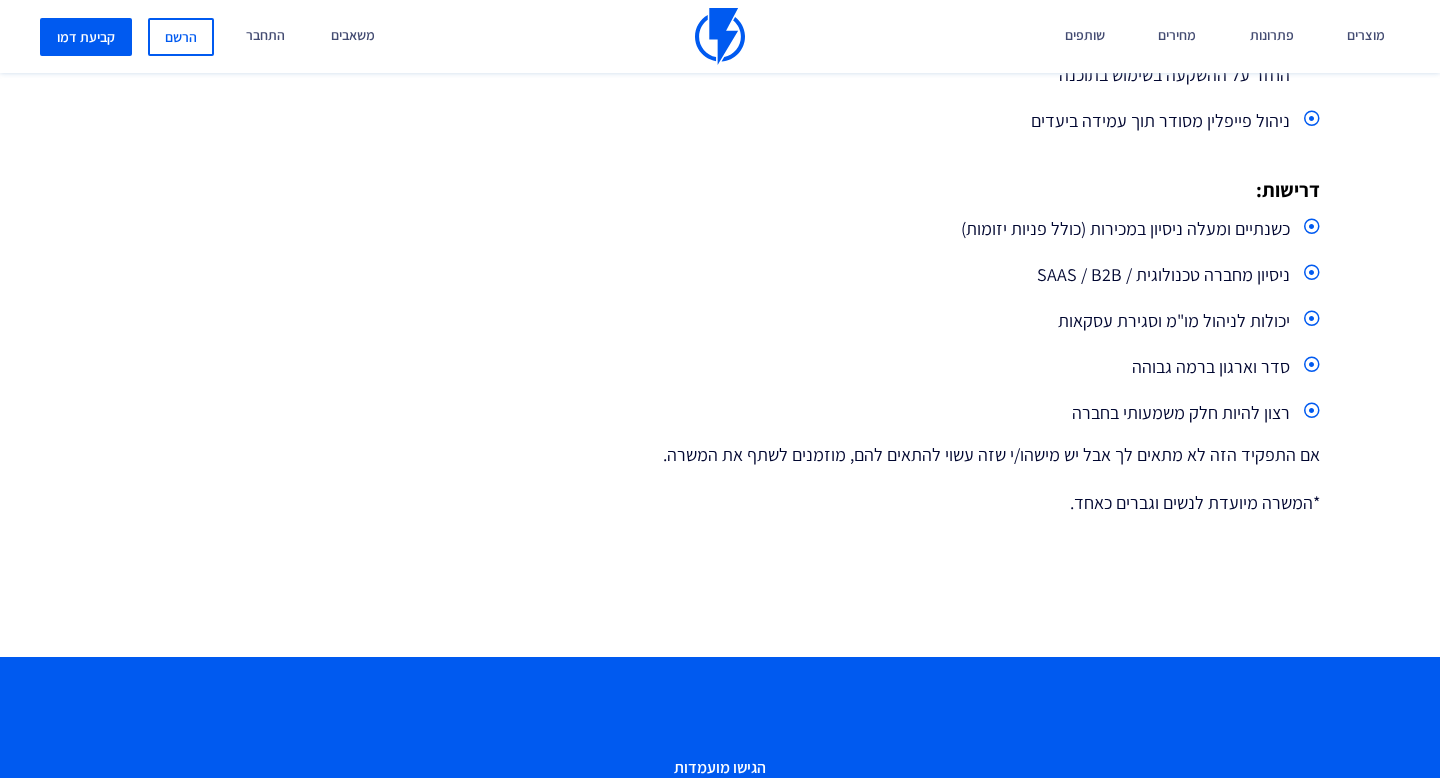 scroll, scrollTop: 674, scrollLeft: 0, axis: vertical 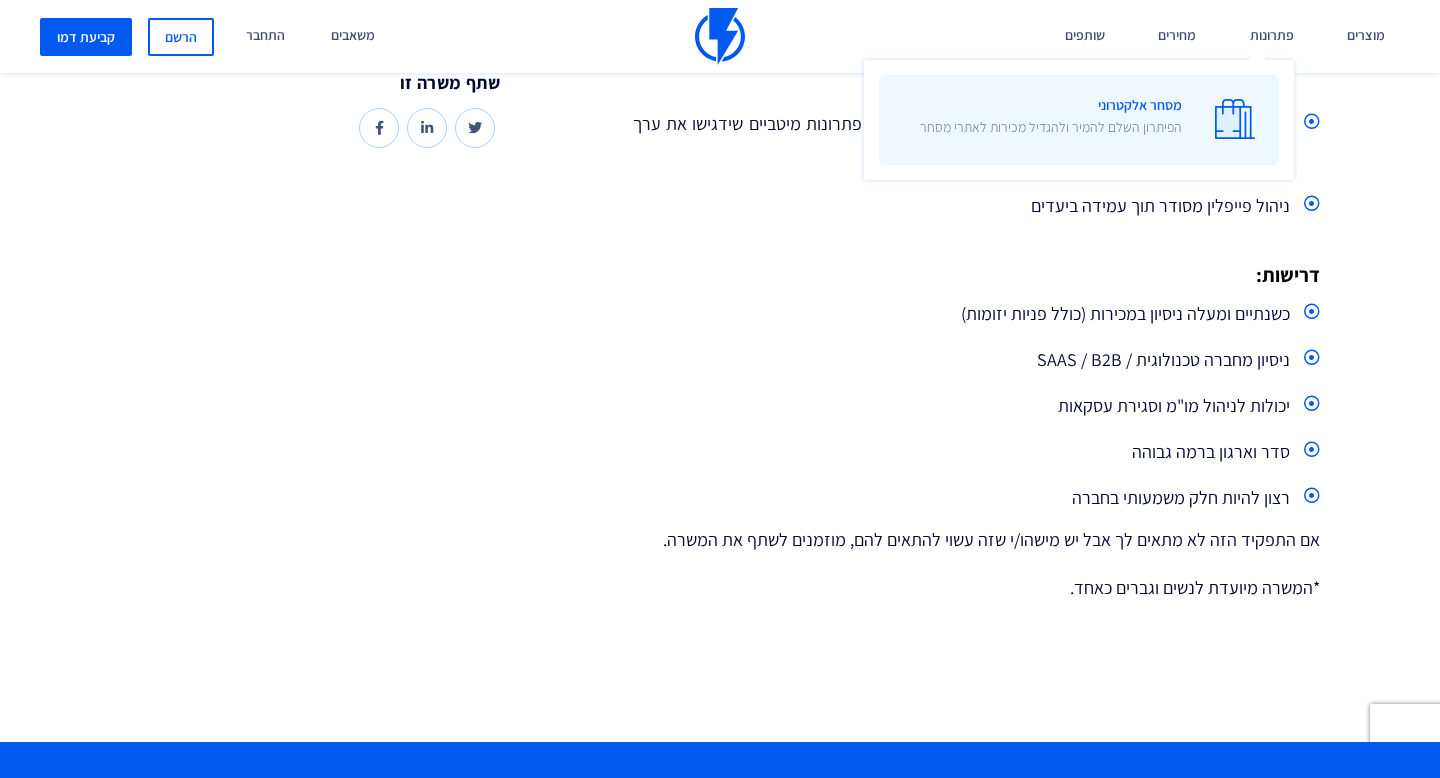 click on "מסחר אלקטרוני  הפיתרון השלם להמיר ולהגדיל מכירות לאתרי מסחר" at bounding box center (1079, 120) 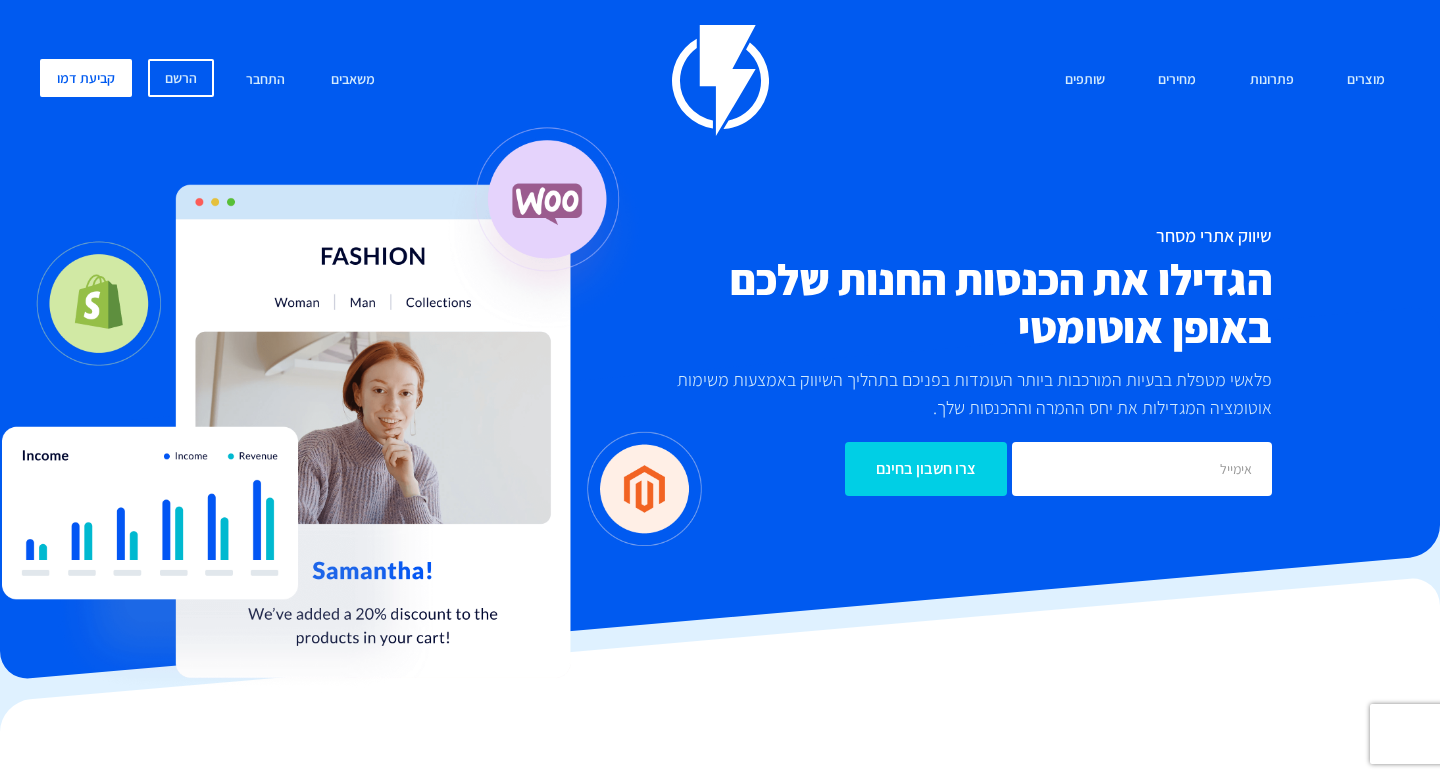scroll, scrollTop: 0, scrollLeft: 0, axis: both 